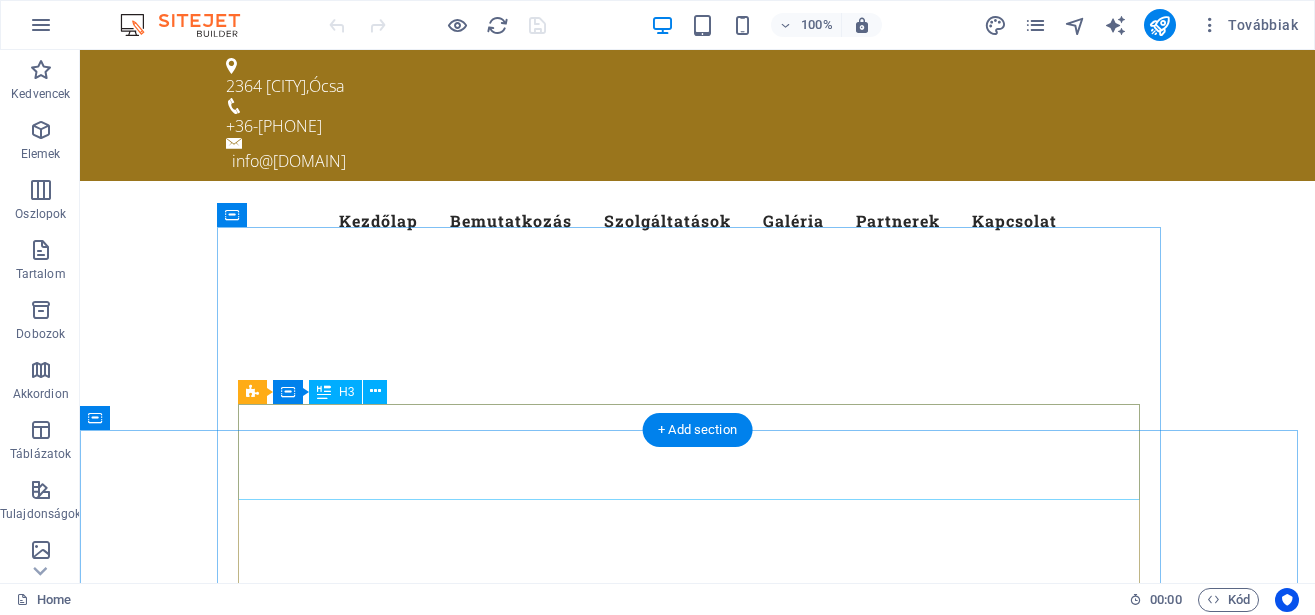 scroll, scrollTop: 306, scrollLeft: 0, axis: vertical 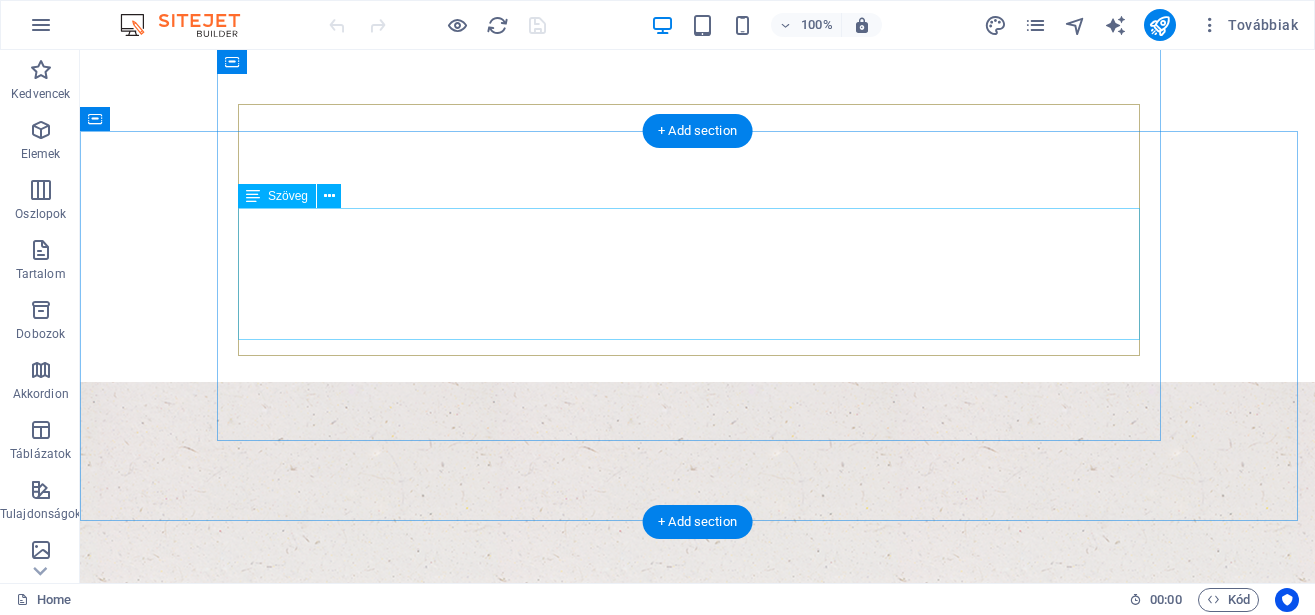 click on "Felnőtteknek személyre szabott kertészeti szaktanácsadással segítek abban, hogy saját kertjük ne csak szép, hanem élhető és örömteli is legyen. Gyerekeknek játékos, élményalapú környezeti nevelést kínálok: tapasztaláson keresztül ismerik meg a növényeket, a kertet, az évszakokat és önmagukat is. Mert hiszem: egy kis tökmagból is csodák nőhetnek!" at bounding box center [698, 916] 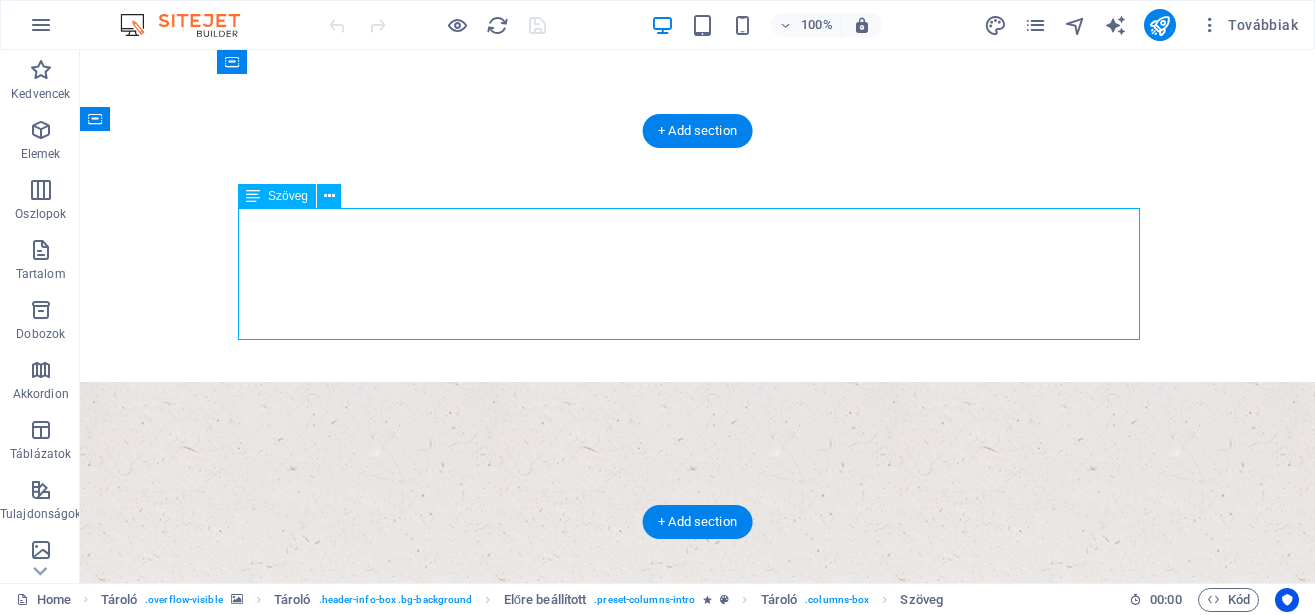 click on "Felnőtteknek személyre szabott kertészeti szaktanácsadással segítek abban, hogy saját kertjük ne csak szép, hanem élhető és örömteli is legyen. Gyerekeknek játékos, élményalapú környezeti nevelést kínálok: tapasztaláson keresztül ismerik meg a növényeket, a kertet, az évszakokat és önmagukat is. Mert hiszem: egy kis tökmagból is csodák nőhetnek!" at bounding box center (698, 916) 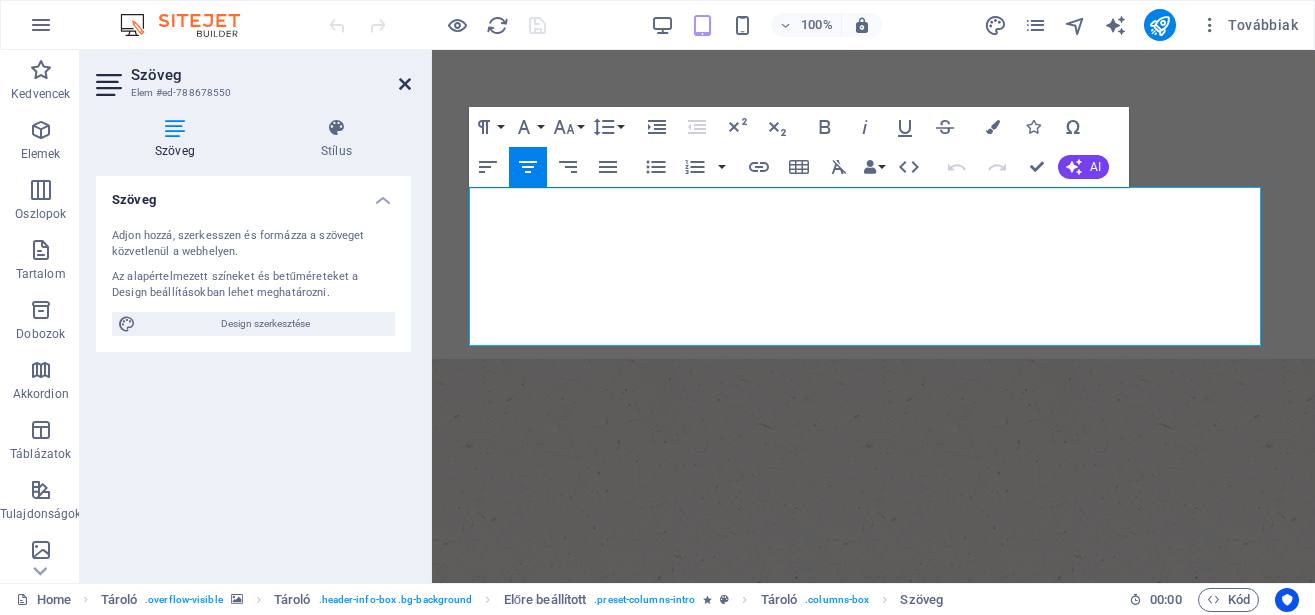 click at bounding box center (405, 84) 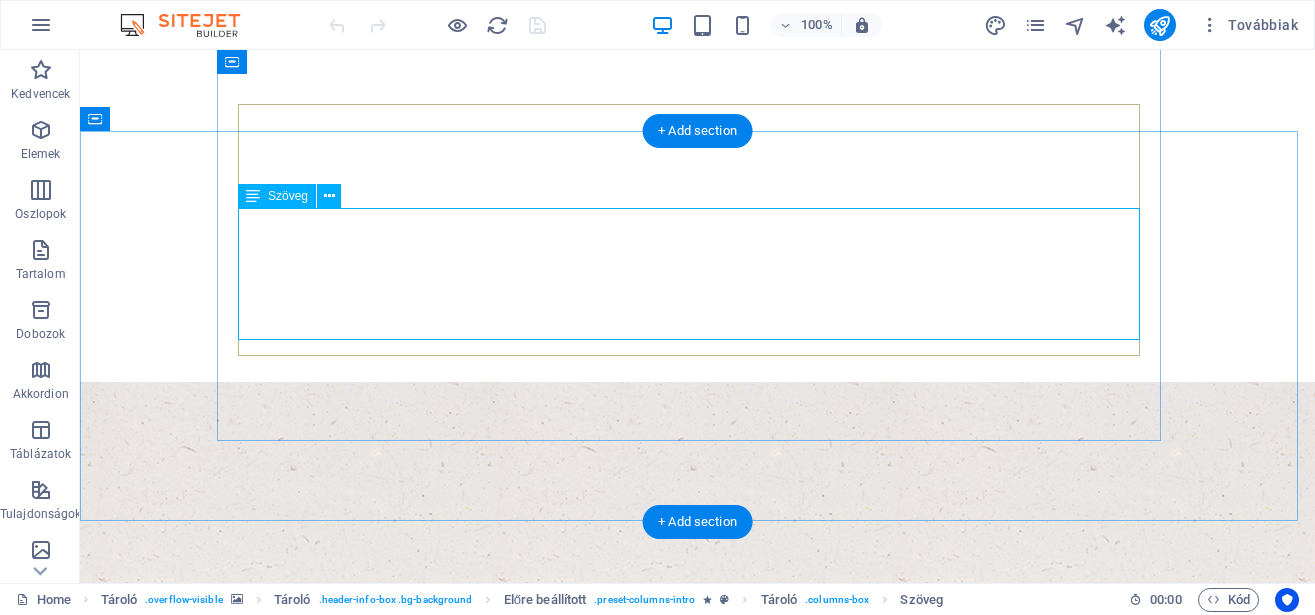 click on "Felnőtteknek személyre szabott kertészeti szaktanácsadással segítek abban, hogy saját kertjük ne csak szép, hanem élhető és örömteli is legyen. Gyerekeknek játékos, élményalapú környezeti nevelést kínálok: tapasztaláson keresztül ismerik meg a növényeket, a kertet, az évszakokat és önmagukat is. Mert hiszem: egy kis tökmagból is csodák nőhetnek!" at bounding box center [698, 916] 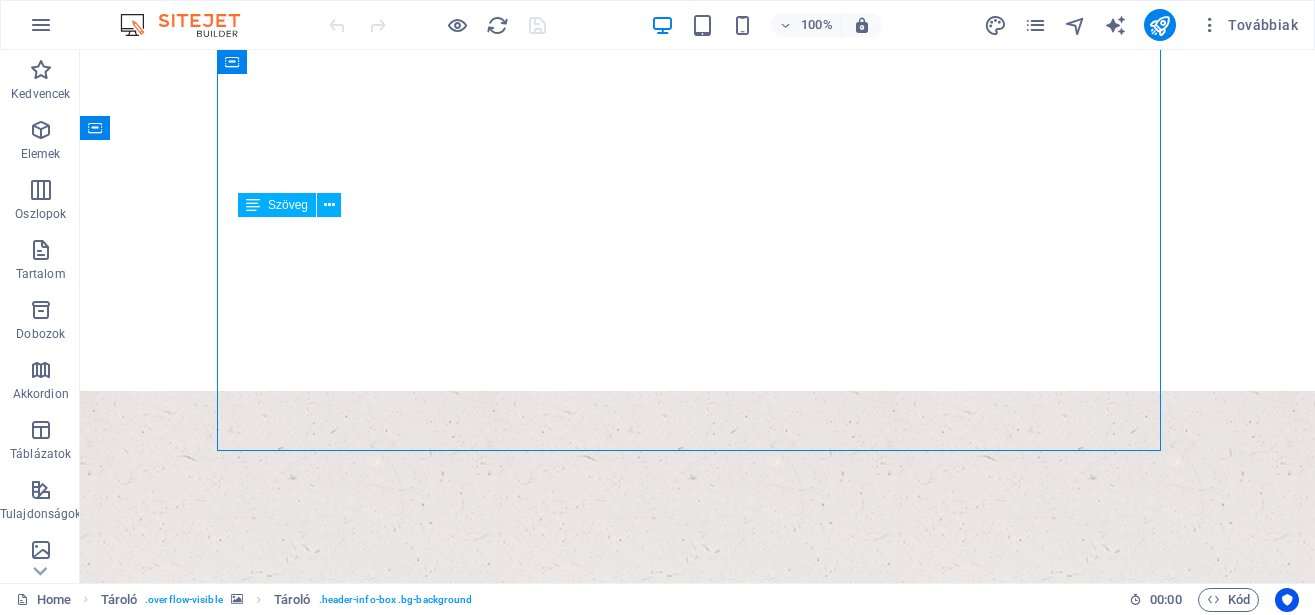 click on "Felnőtteknek személyre szabott kertészeti szaktanácsadással segítek abban, hogy saját kertjük ne csak szép, hanem élhető és örömteli is legyen. Gyerekeknek játékos, élményalapú környezeti nevelést kínálok: tapasztaláson keresztül ismerik meg a növényeket, a kertet, az évszakokat és önmagukat is. Mert hiszem: egy kis tökmagból is csodák nőhetnek!" at bounding box center (698, 925) 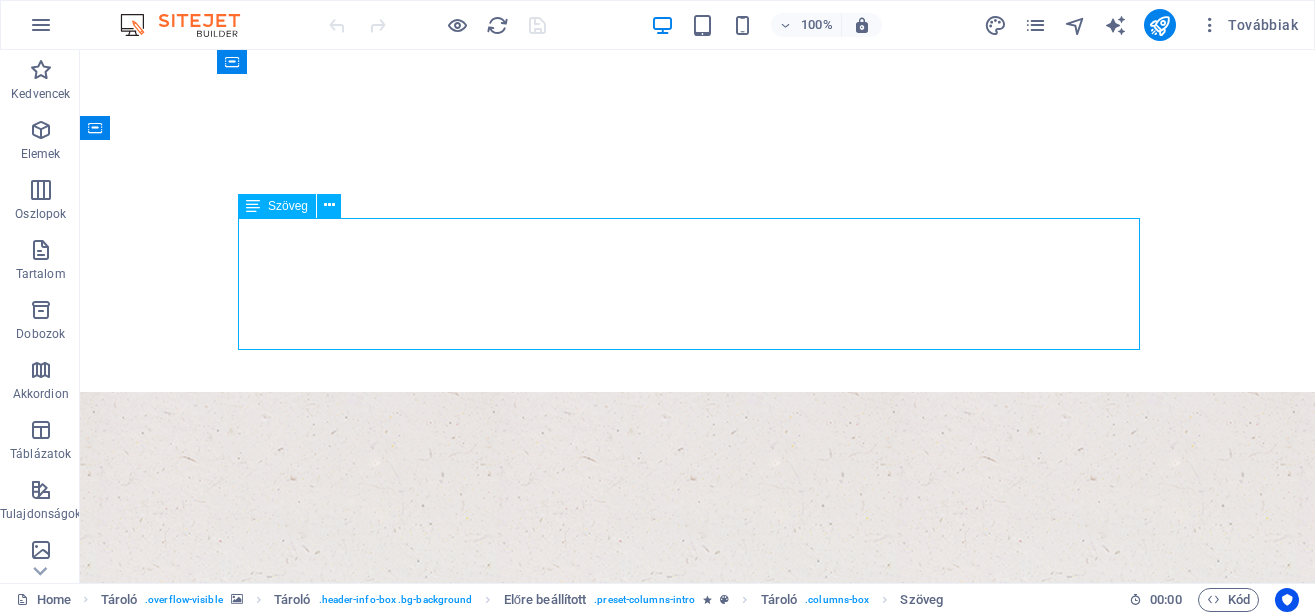 click on "Felnőtteknek személyre szabott kertészeti szaktanácsadással segítek abban, hogy saját kertjük ne csak szép, hanem élhető és örömteli is legyen. Gyerekeknek játékos, élményalapú környezeti nevelést kínálok: tapasztaláson keresztül ismerik meg a növényeket, a kertet, az évszakokat és önmagukat is. Mert hiszem: egy kis tökmagból is csodák nőhetnek!" at bounding box center [698, 926] 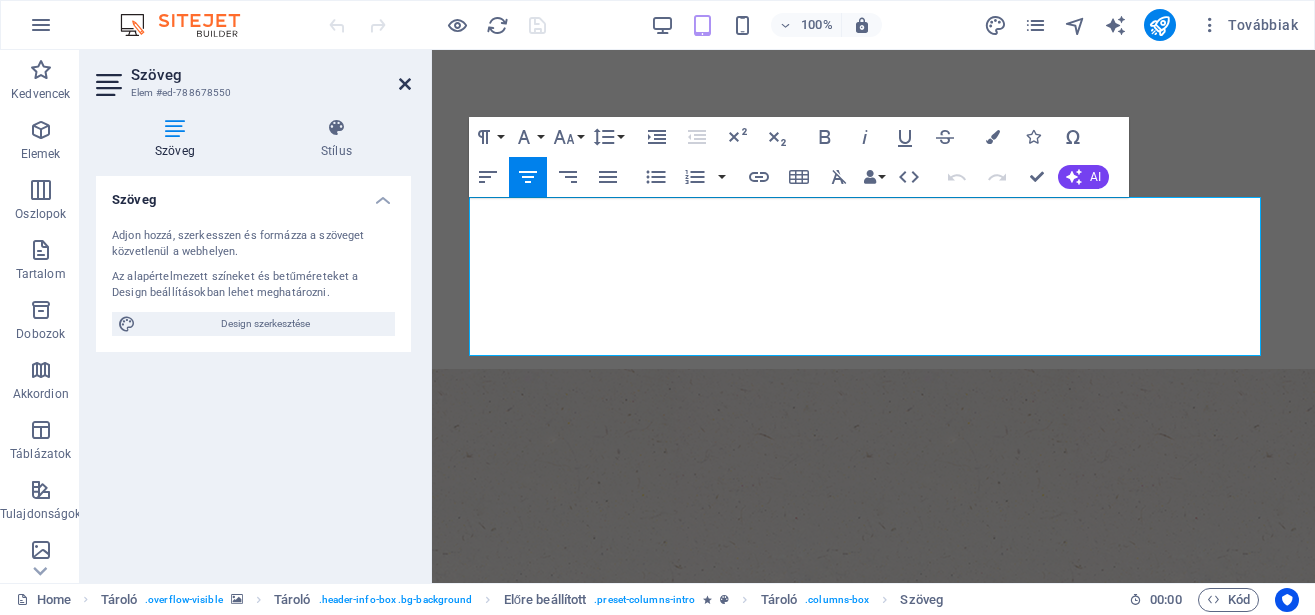 click at bounding box center (405, 84) 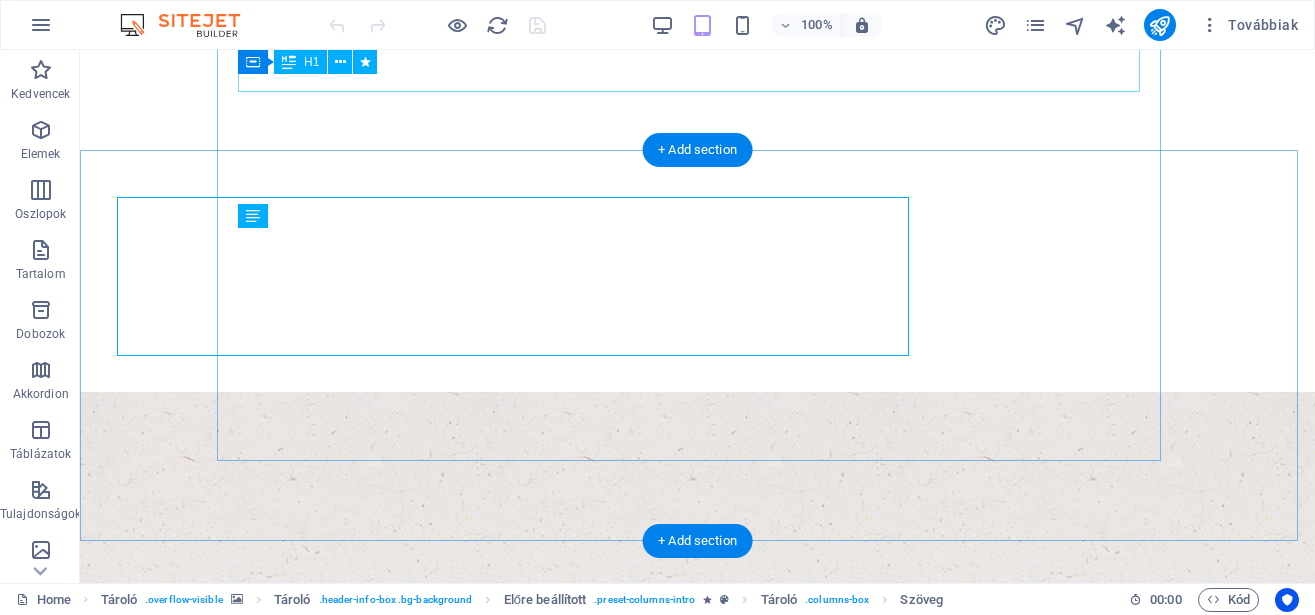 scroll, scrollTop: 293, scrollLeft: 0, axis: vertical 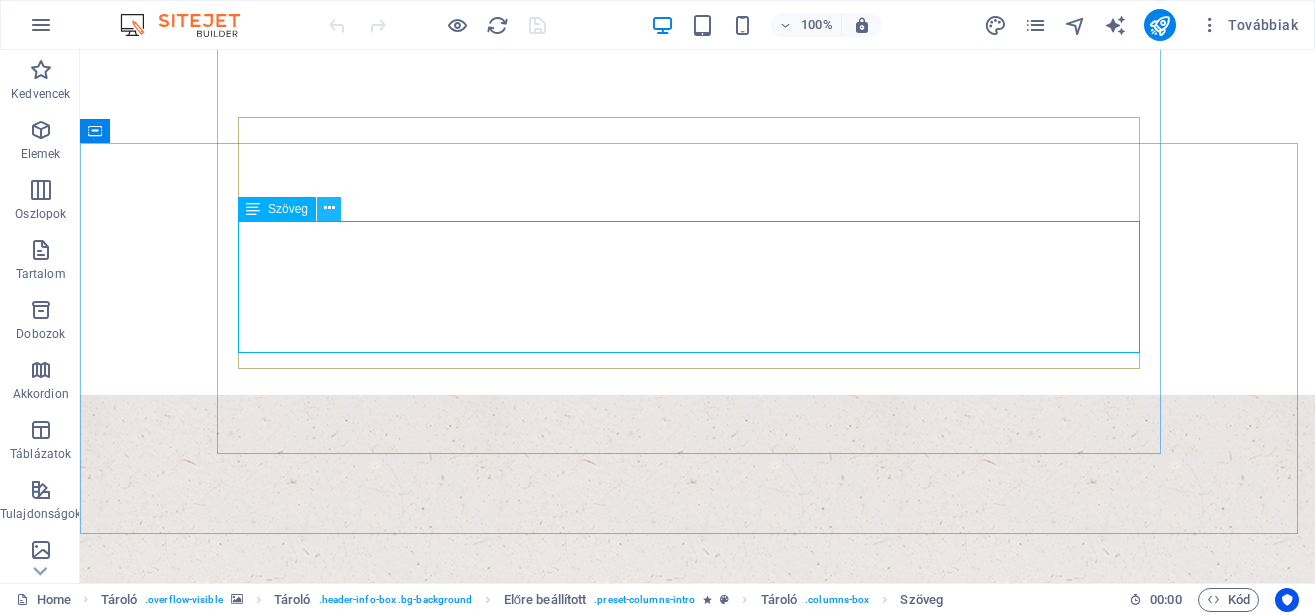 click at bounding box center (329, 208) 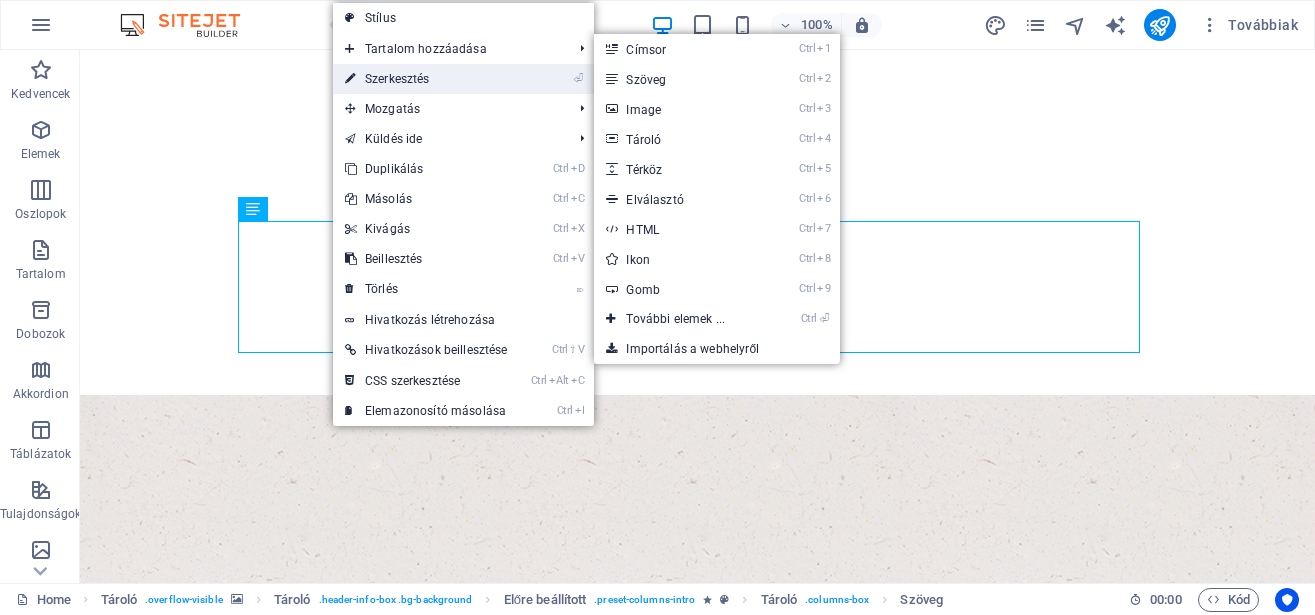 drag, startPoint x: 402, startPoint y: 79, endPoint x: 443, endPoint y: 361, distance: 284.9649 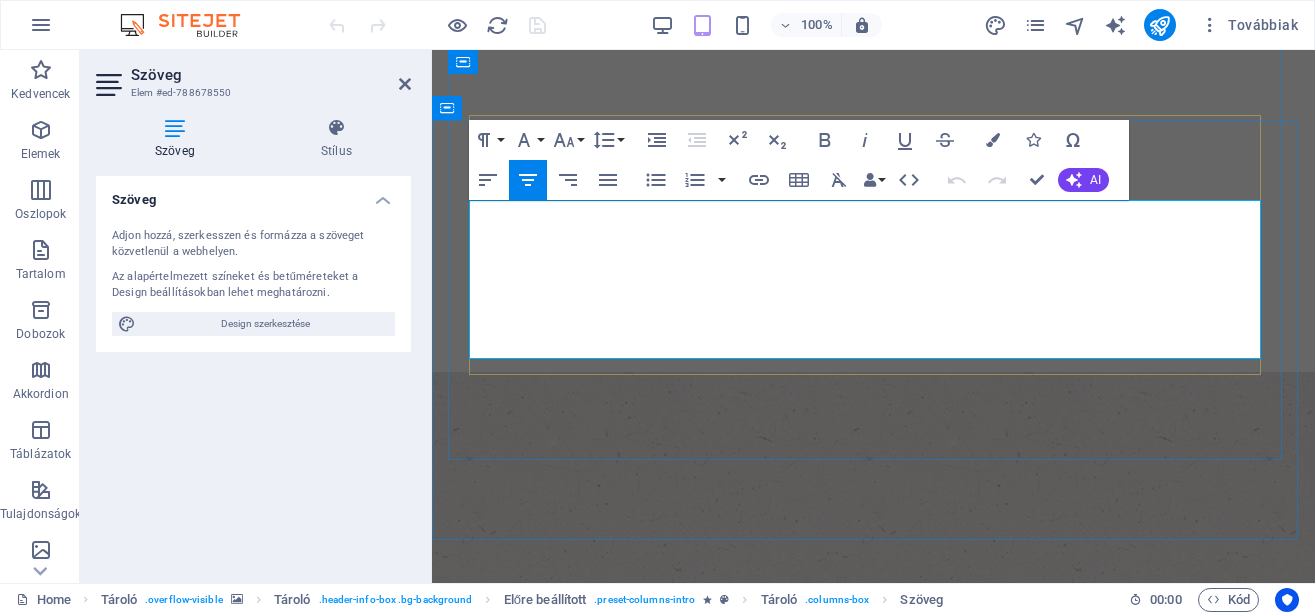 click on "Mert hiszem: egy kis tökmagból is csodák nőhetnek!" at bounding box center [873, 982] 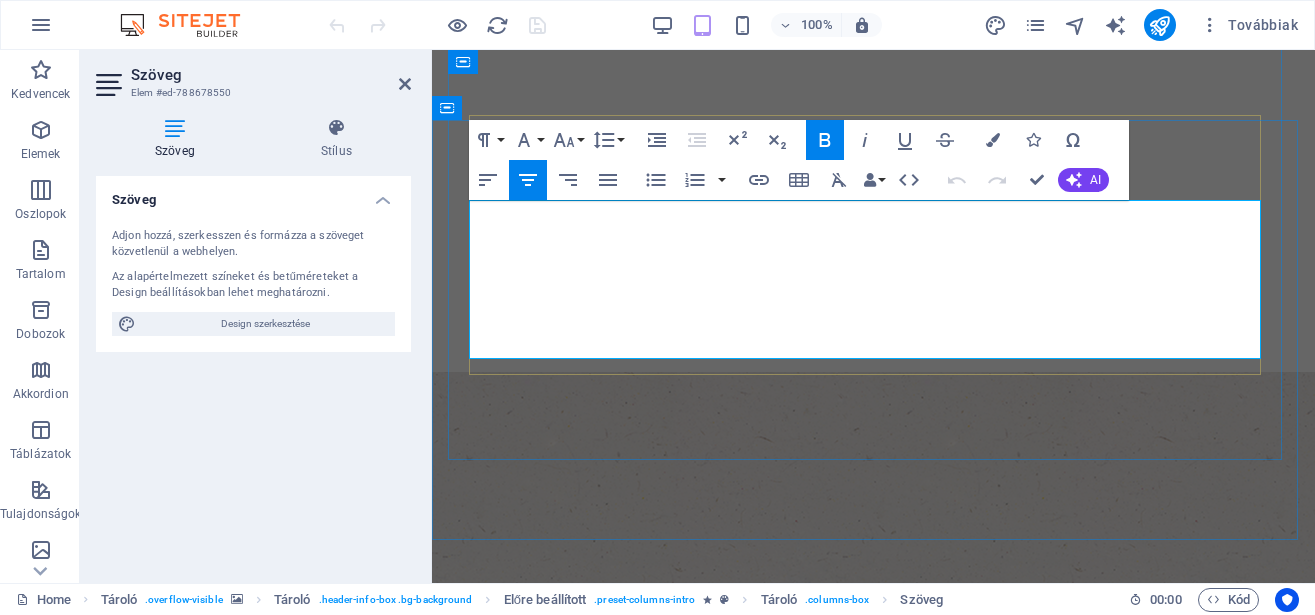 click on "Mert hiszem: egy kis tökmagból is csodák nőhetnek!" at bounding box center (873, 982) 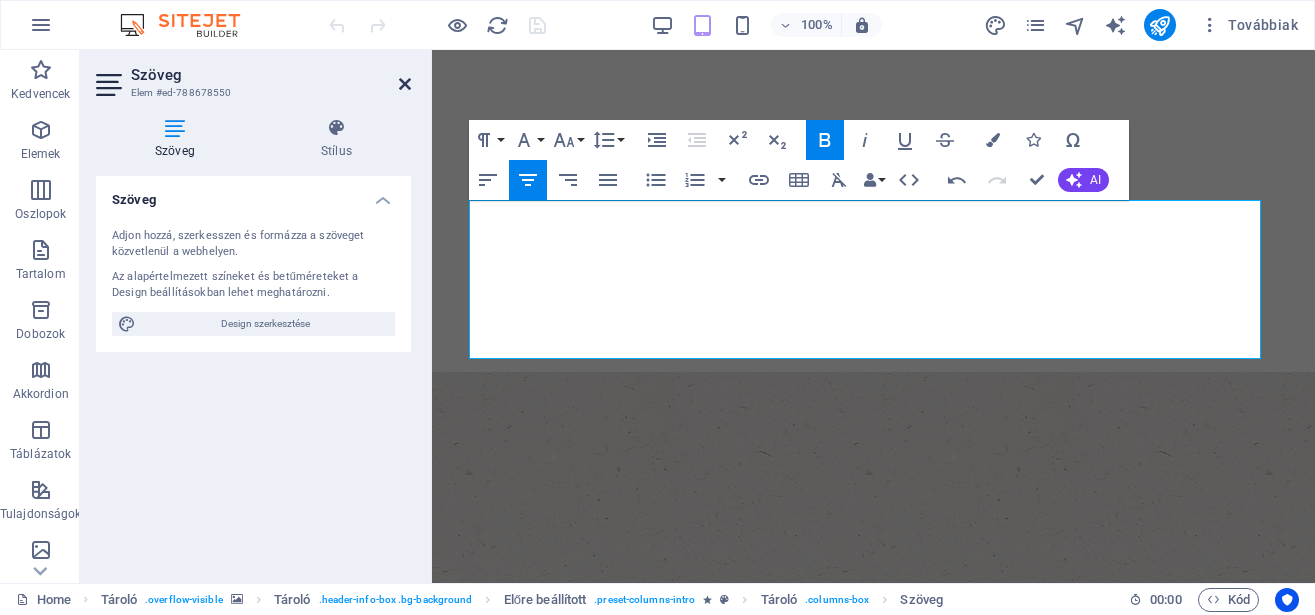 click at bounding box center (405, 84) 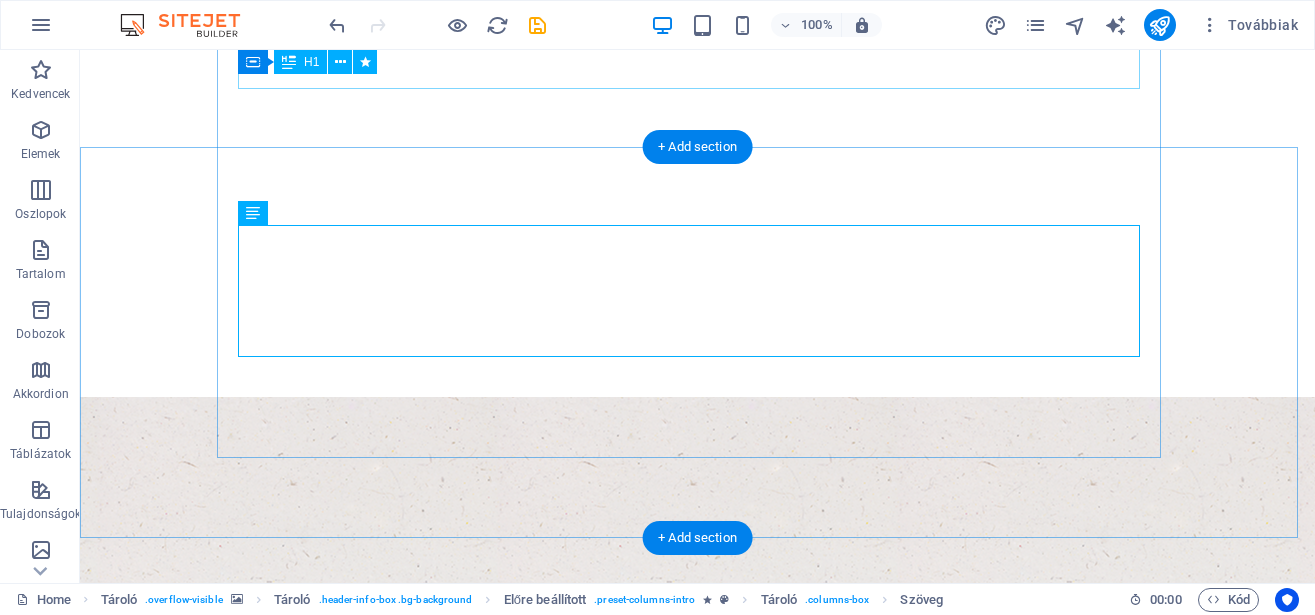 scroll, scrollTop: 288, scrollLeft: 0, axis: vertical 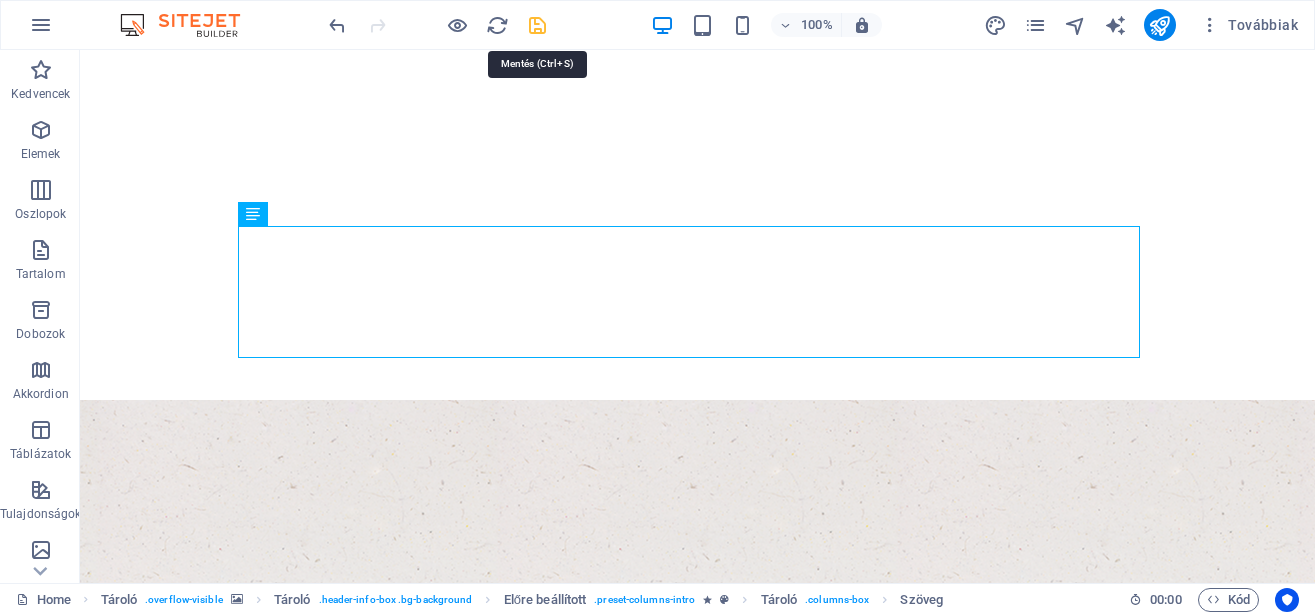 drag, startPoint x: 539, startPoint y: 26, endPoint x: 595, endPoint y: 171, distance: 155.4381 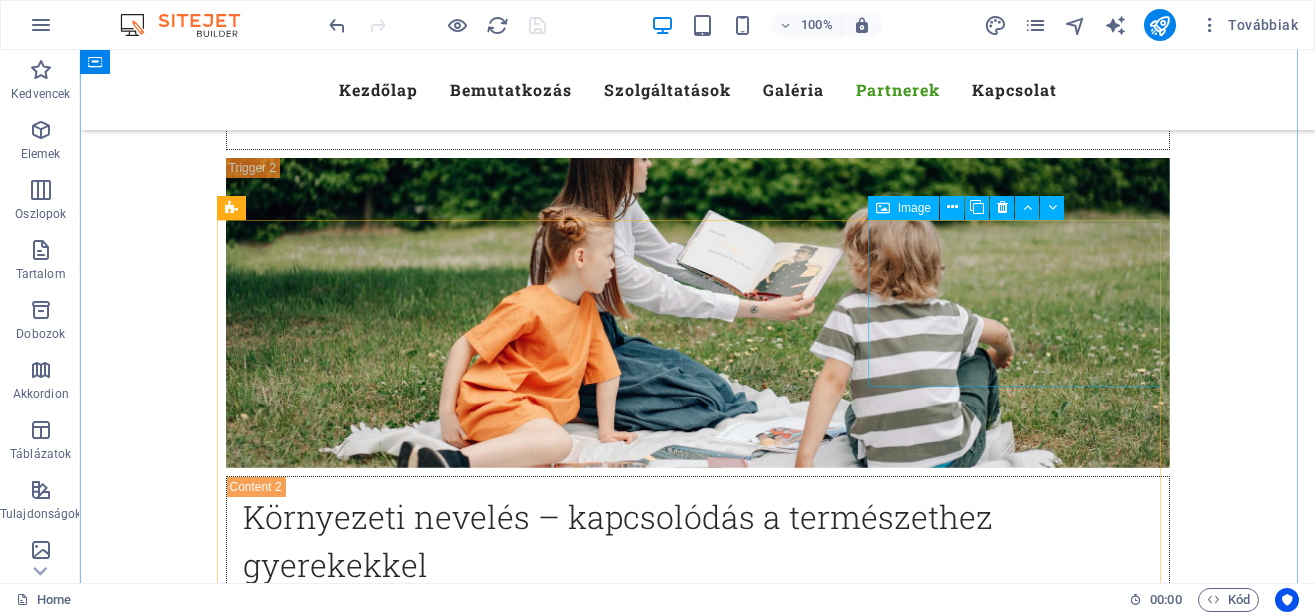 scroll, scrollTop: 12528, scrollLeft: 0, axis: vertical 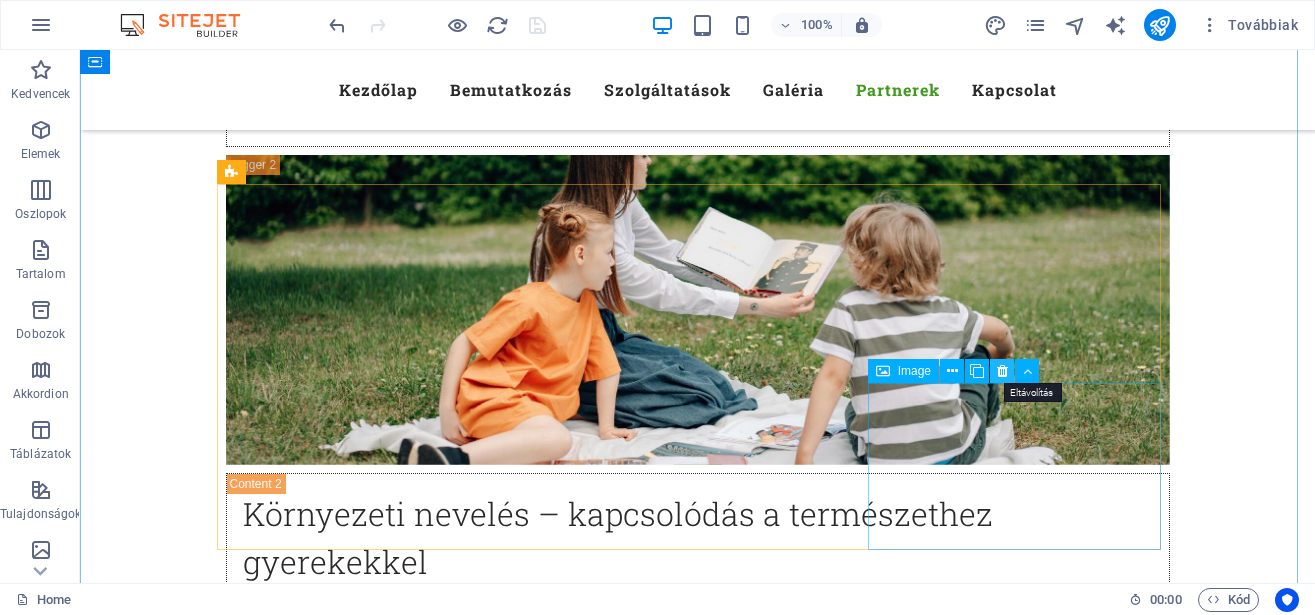 click at bounding box center [1002, 371] 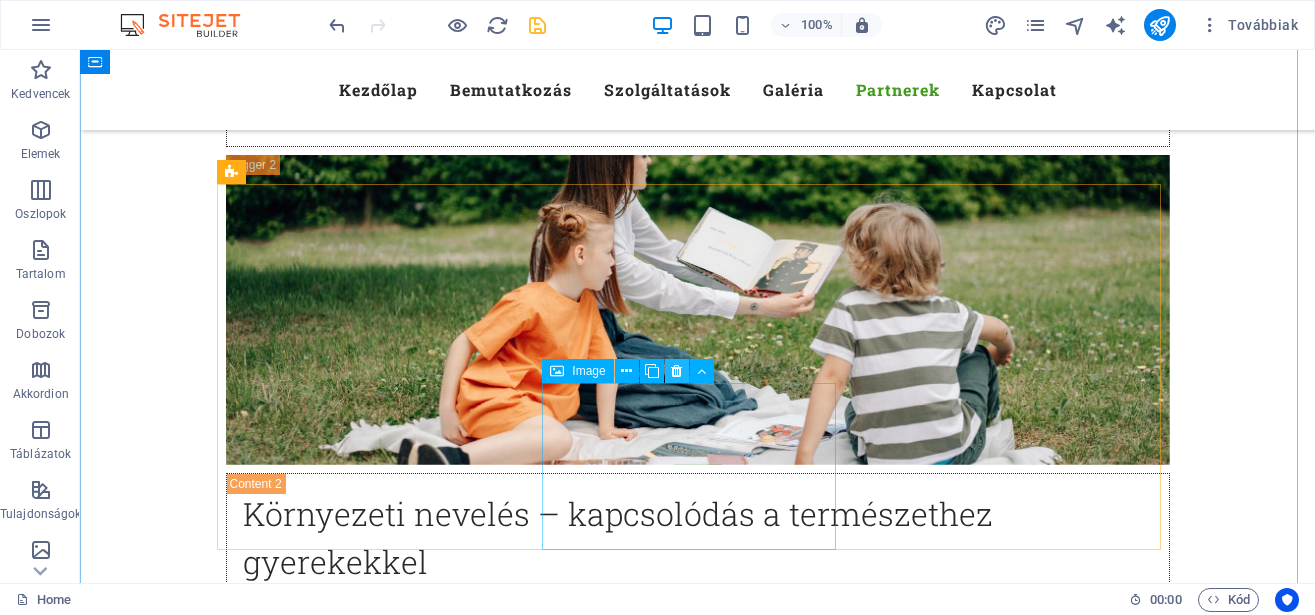 click at bounding box center [676, 371] 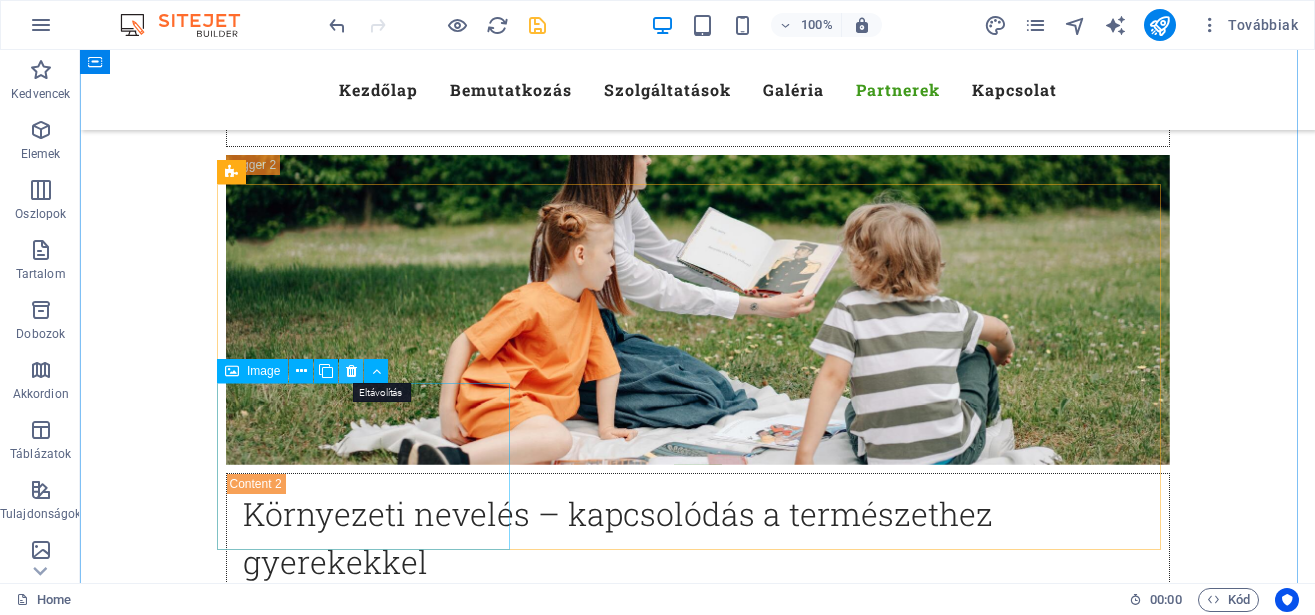 click at bounding box center [351, 371] 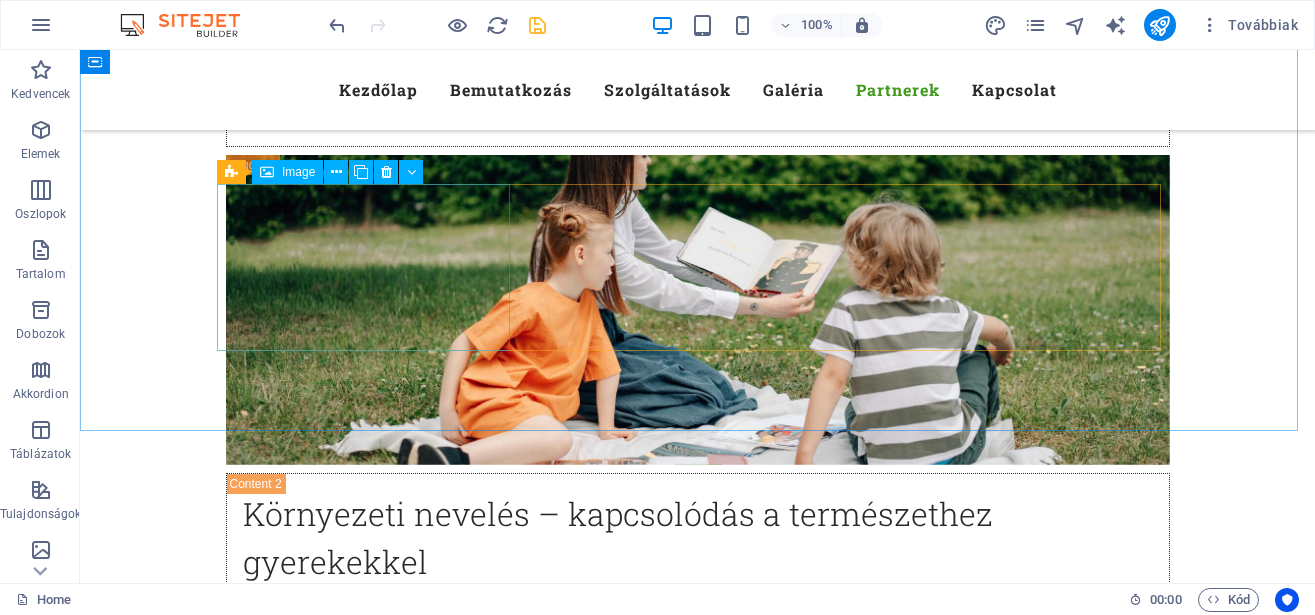 click on "Image" at bounding box center (287, 172) 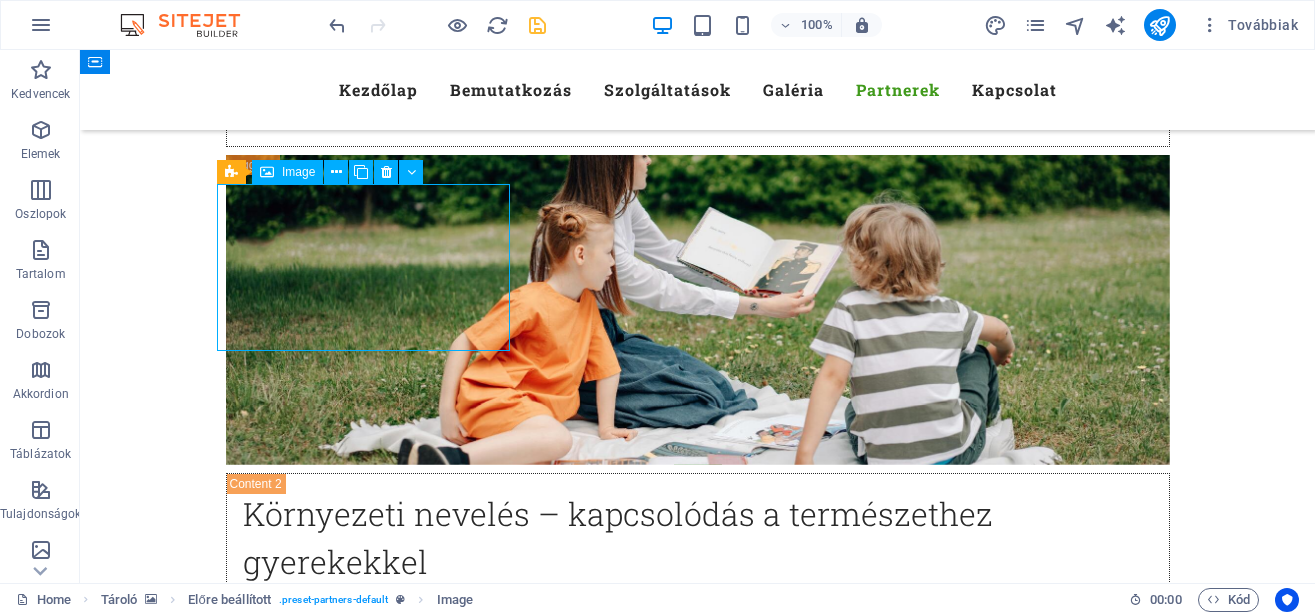 click on "Image" at bounding box center (287, 172) 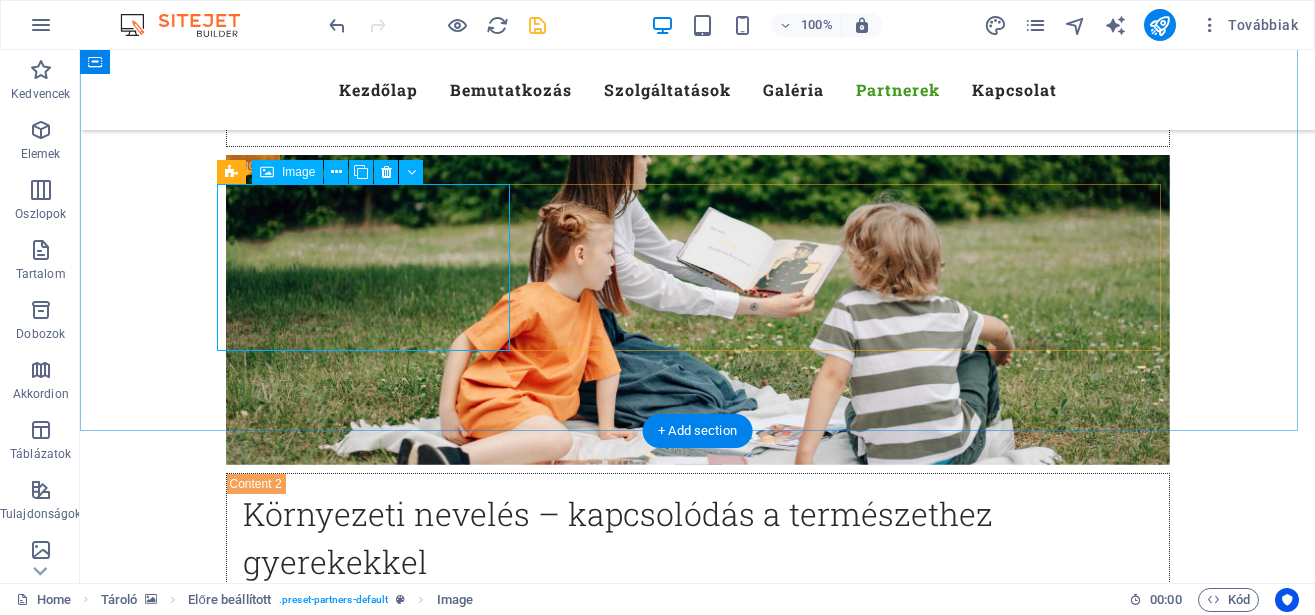 click at bounding box center (372, 4784) 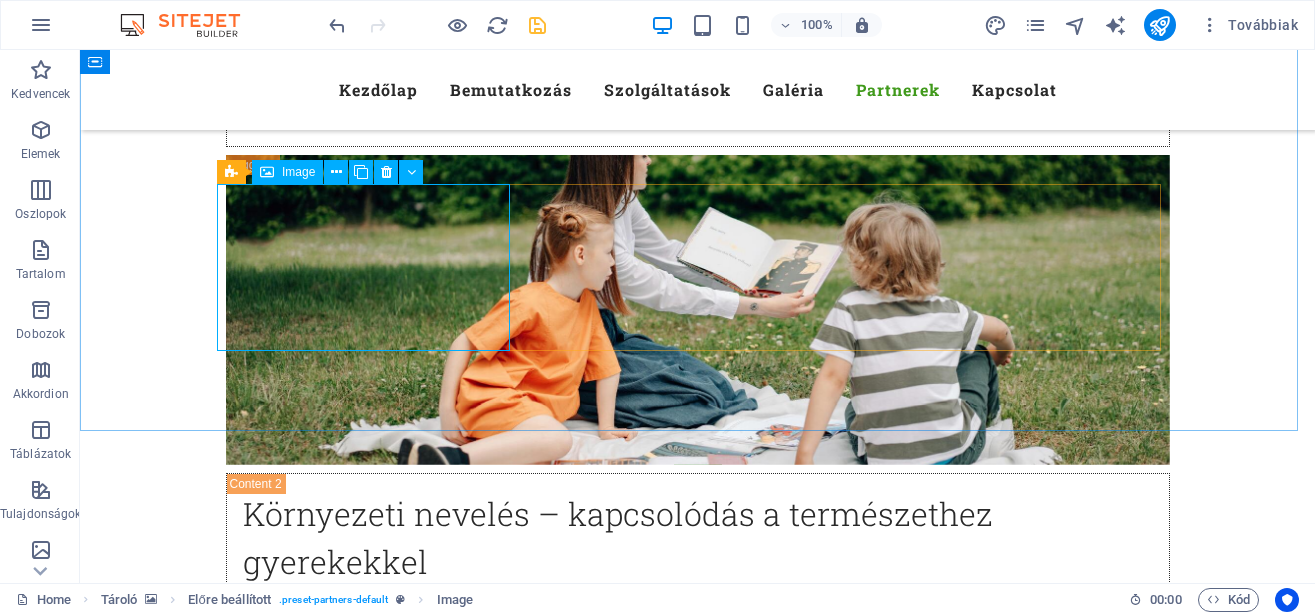 click on "Előre beállított   Image" at bounding box center [326, 172] 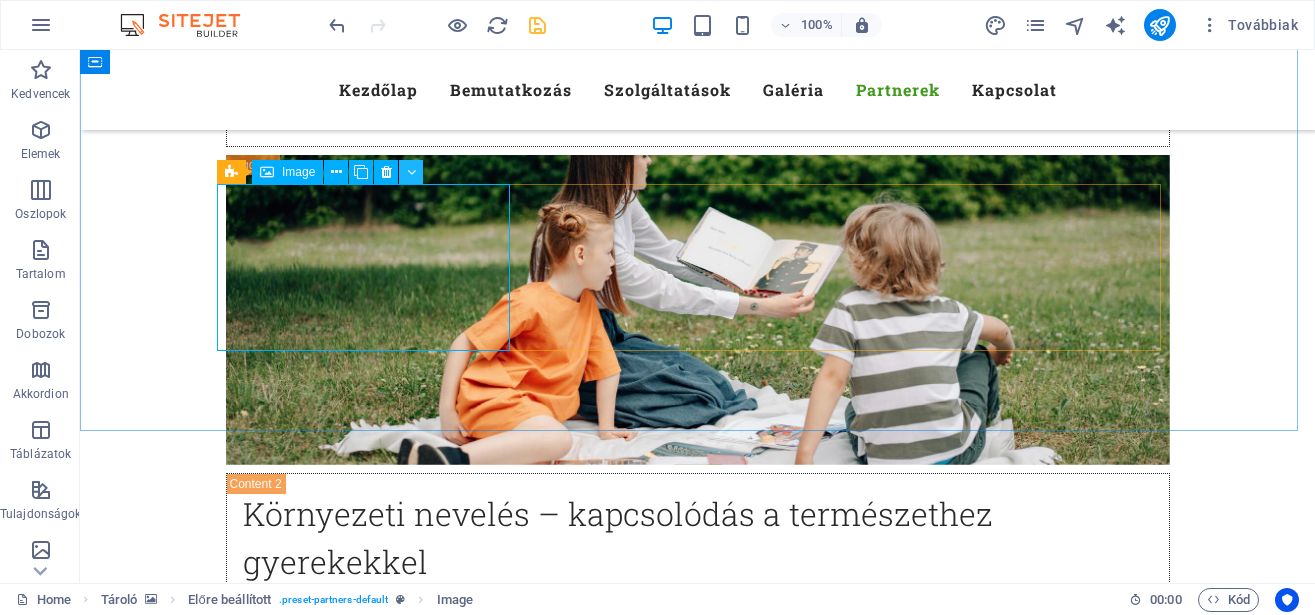 click at bounding box center [411, 172] 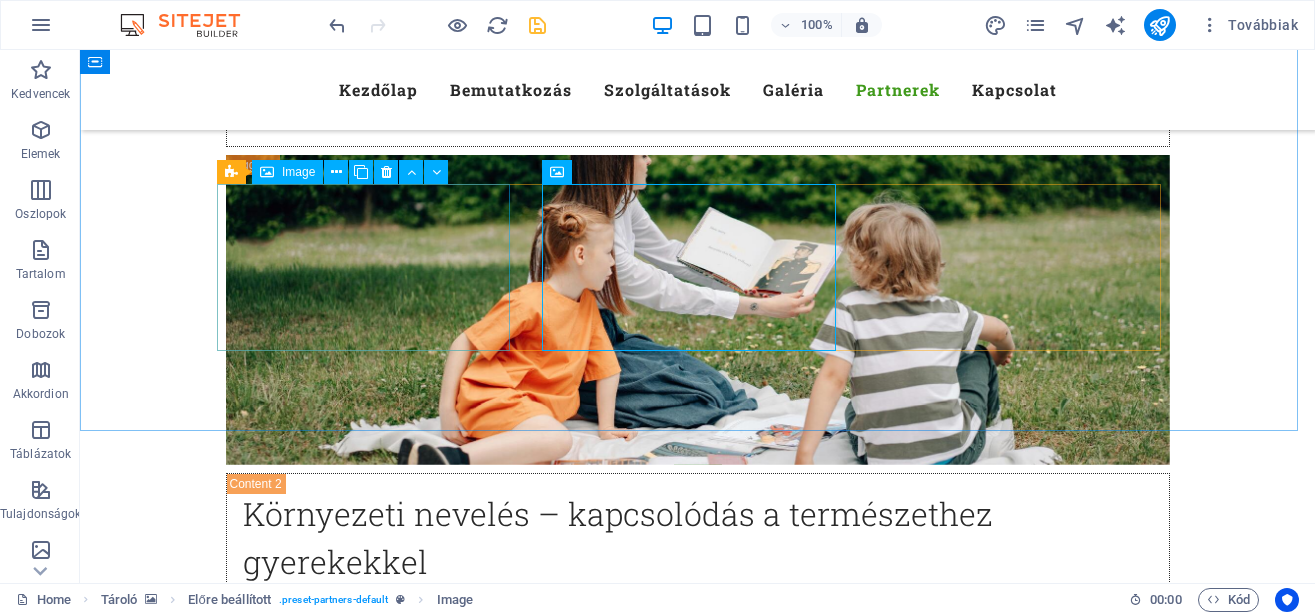 click on "Image" at bounding box center [298, 172] 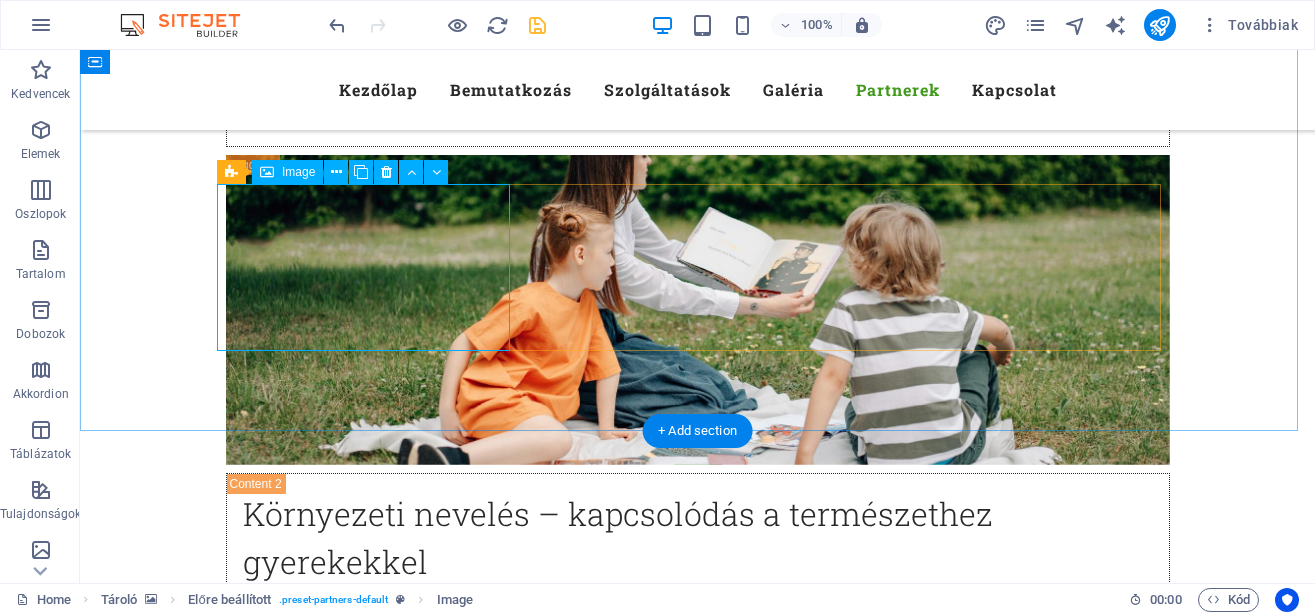 click at bounding box center (372, 4784) 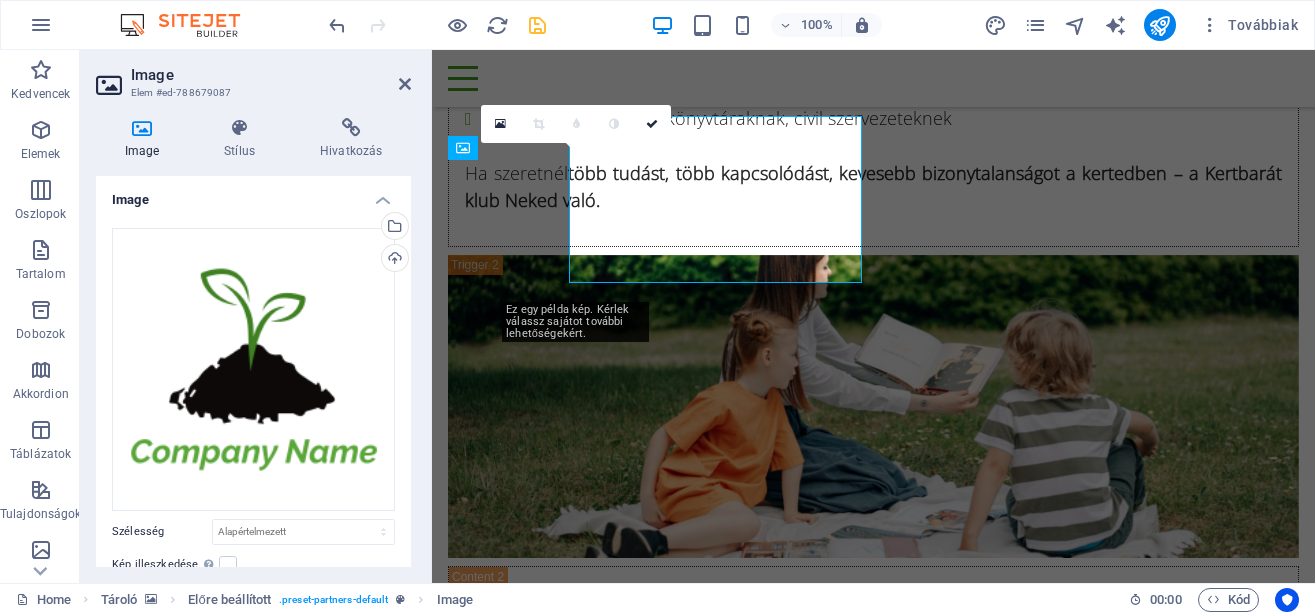 scroll, scrollTop: 12572, scrollLeft: 0, axis: vertical 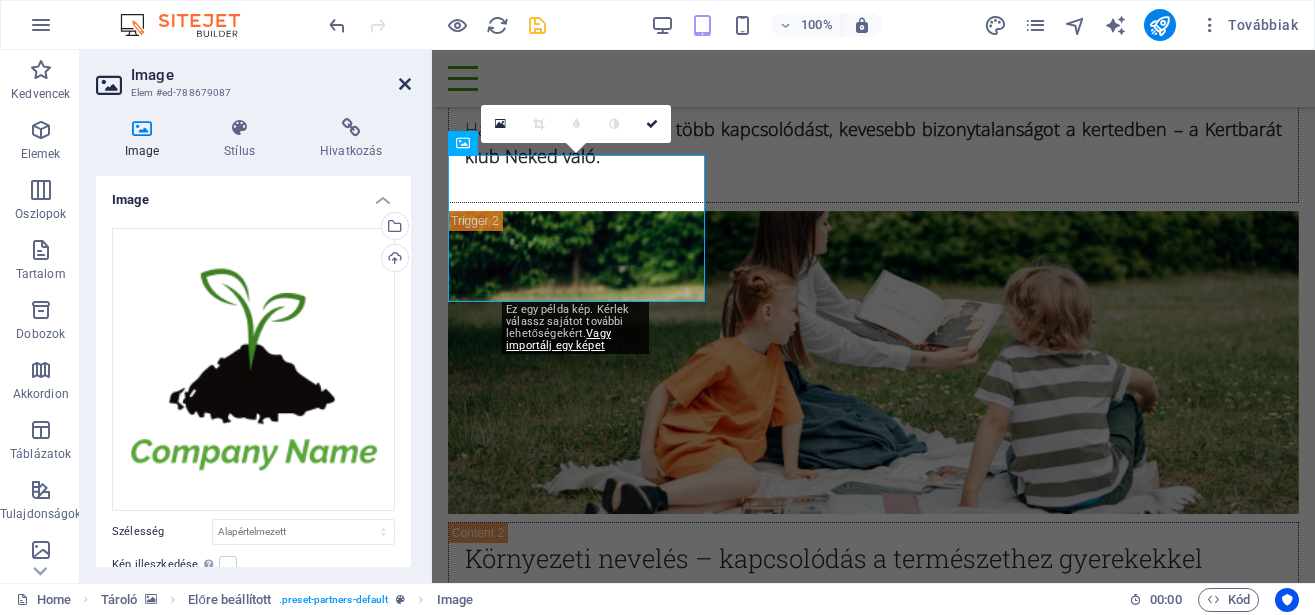 click at bounding box center [405, 84] 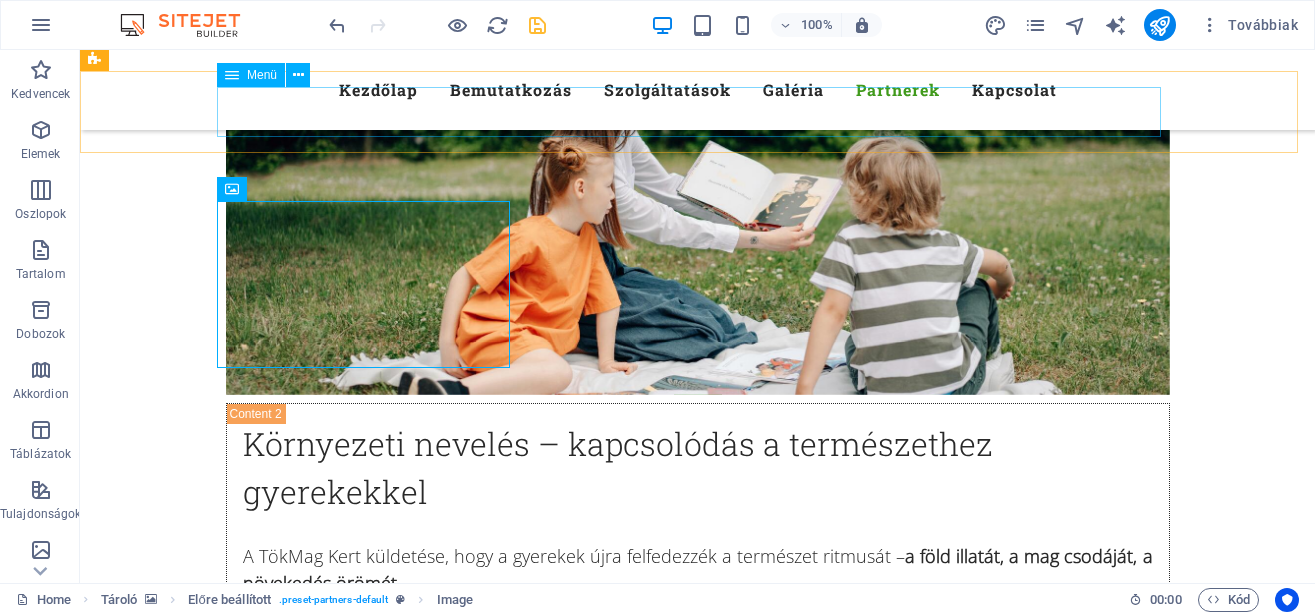 scroll, scrollTop: 12531, scrollLeft: 0, axis: vertical 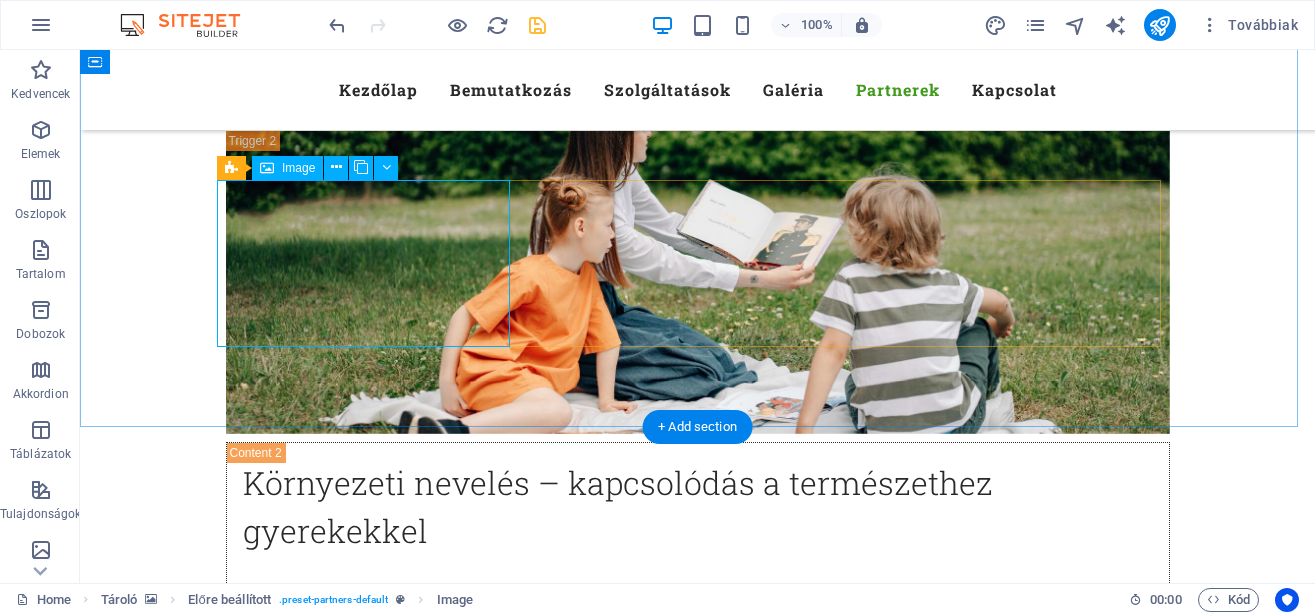 click at bounding box center [372, 4753] 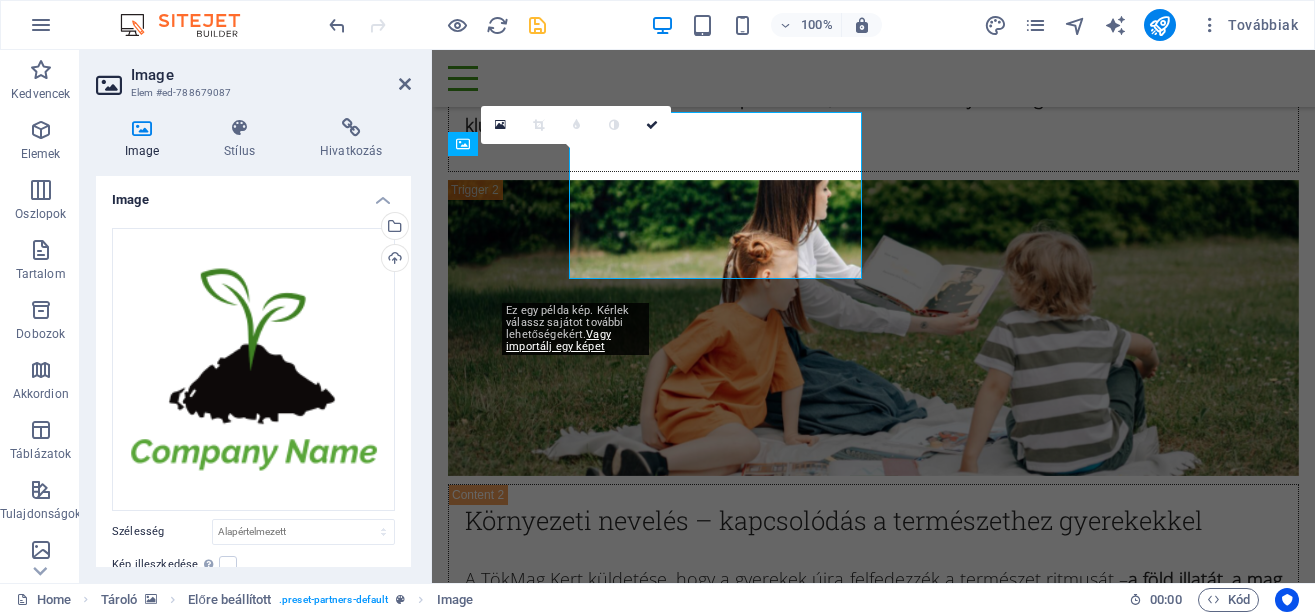 scroll, scrollTop: 12571, scrollLeft: 0, axis: vertical 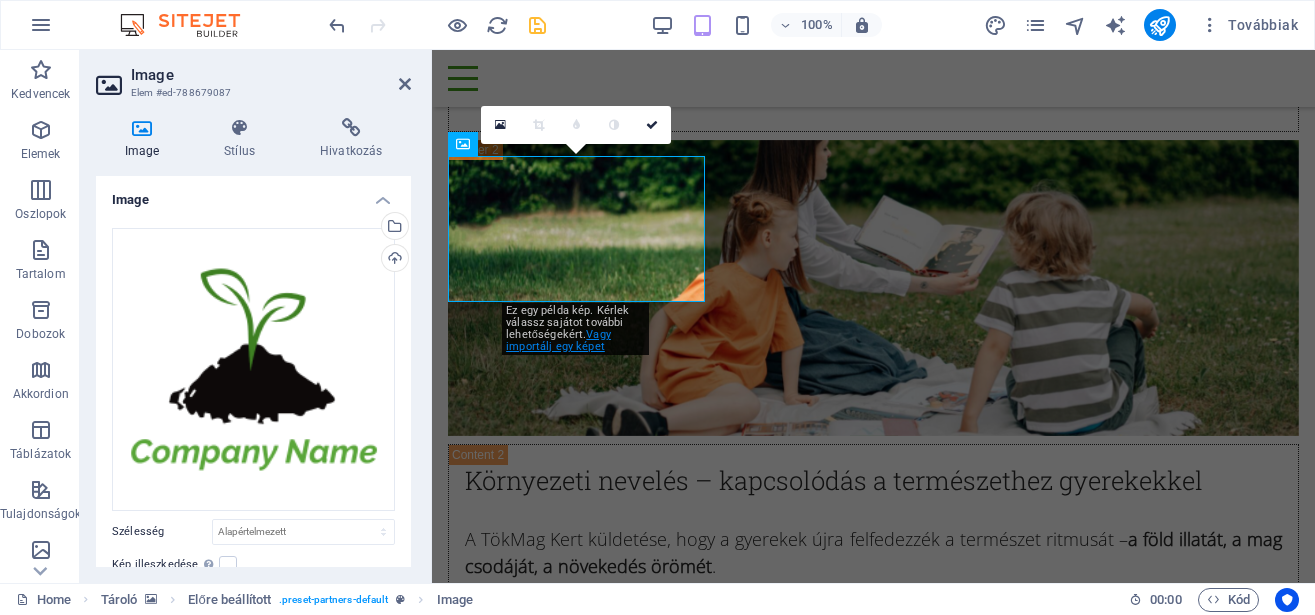 click on "Vagy importálj egy képet" at bounding box center (558, 340) 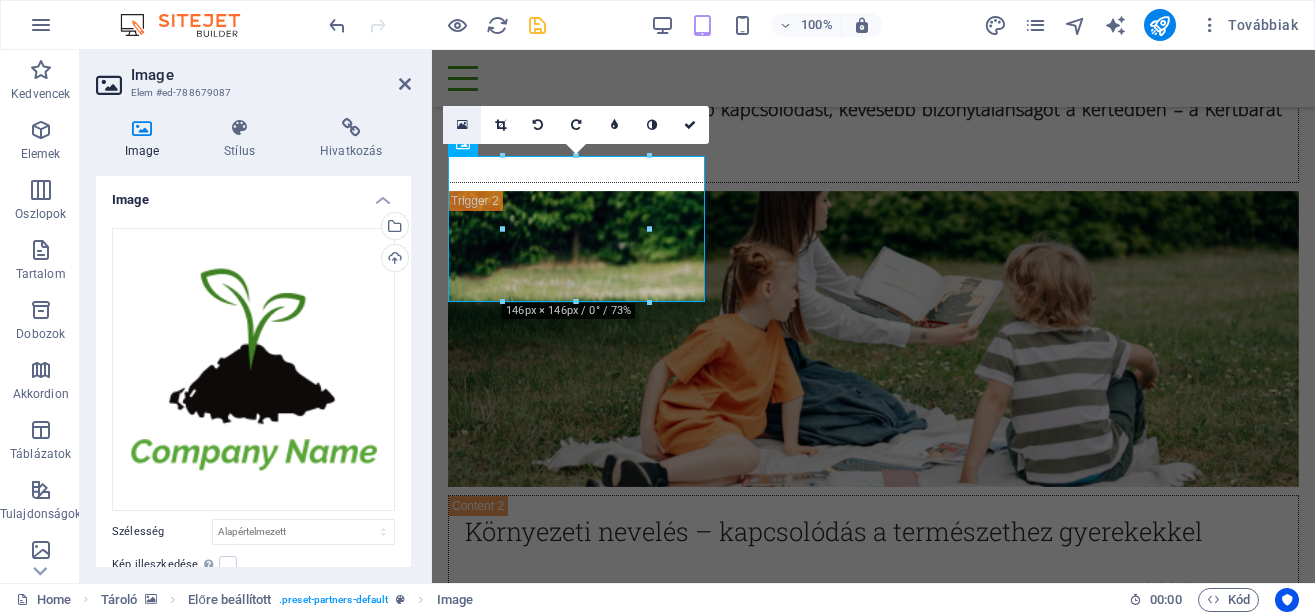 click at bounding box center (462, 125) 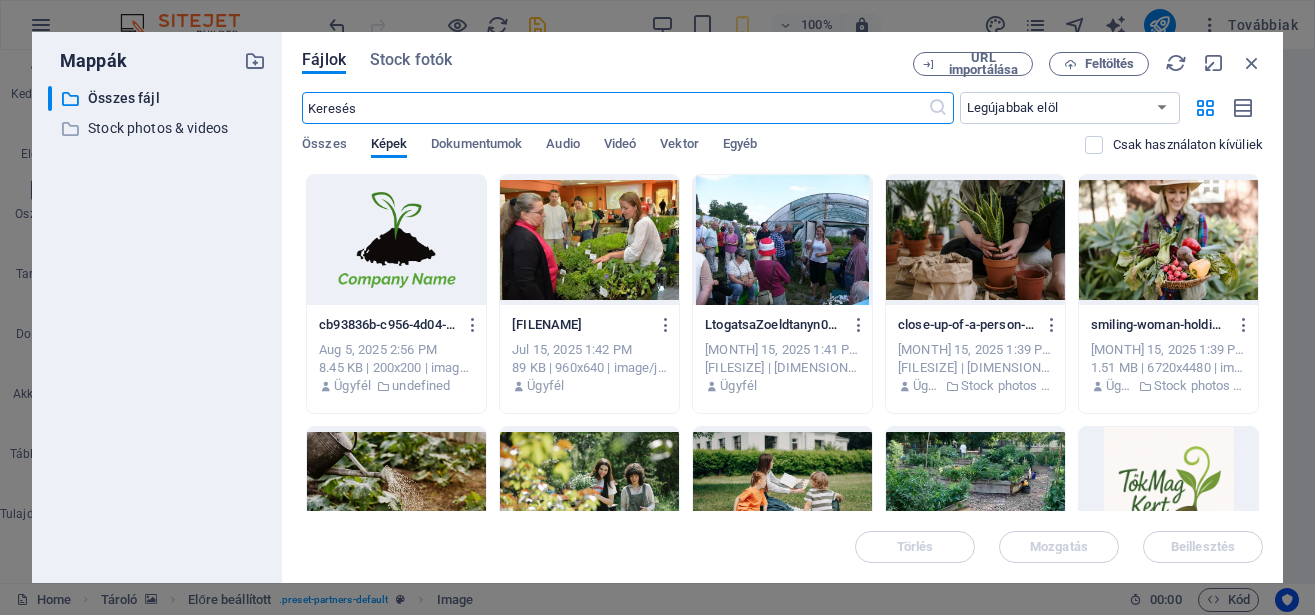 scroll, scrollTop: 20350, scrollLeft: 0, axis: vertical 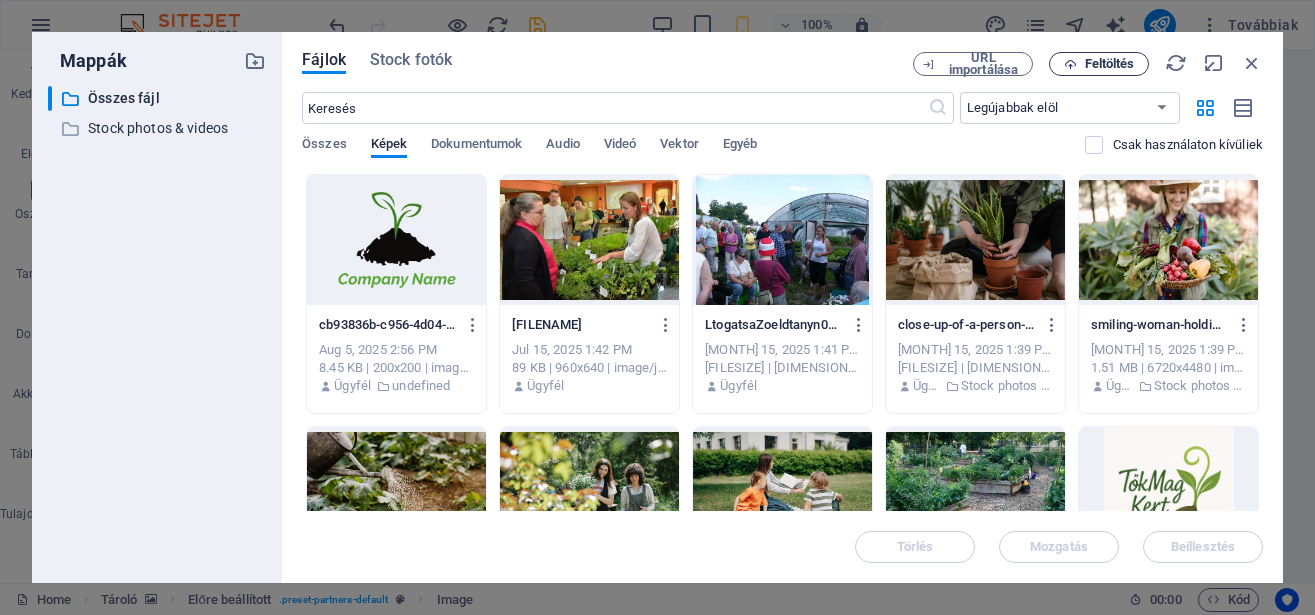 click on "Feltöltés" at bounding box center [1110, 64] 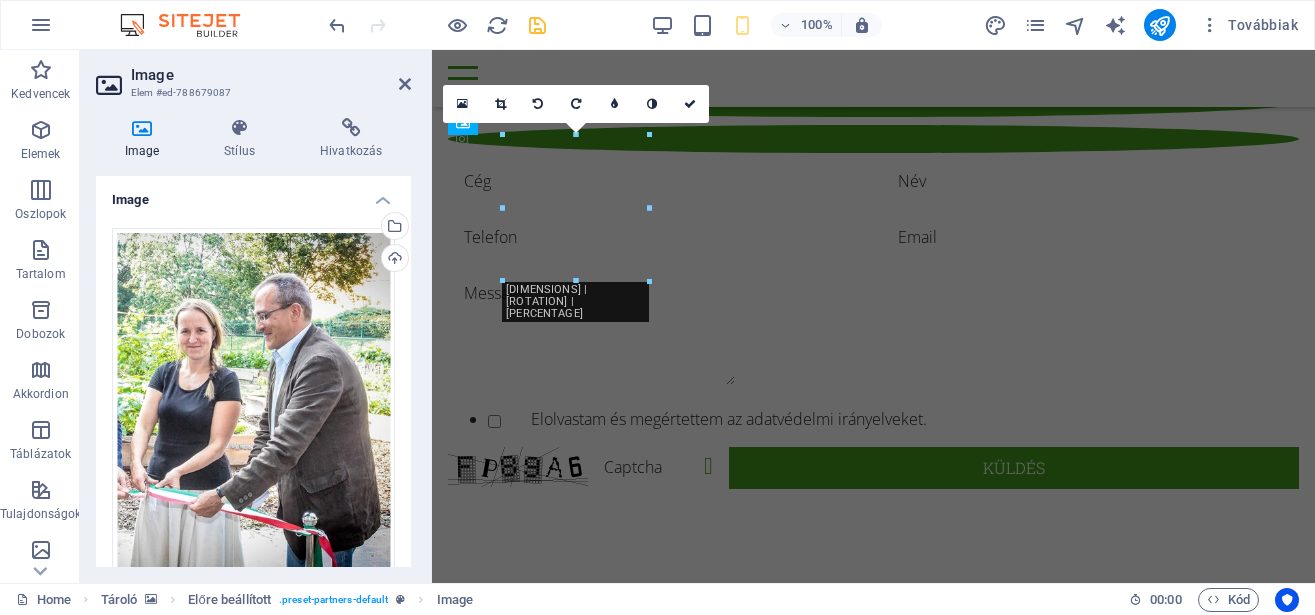 scroll, scrollTop: 12592, scrollLeft: 0, axis: vertical 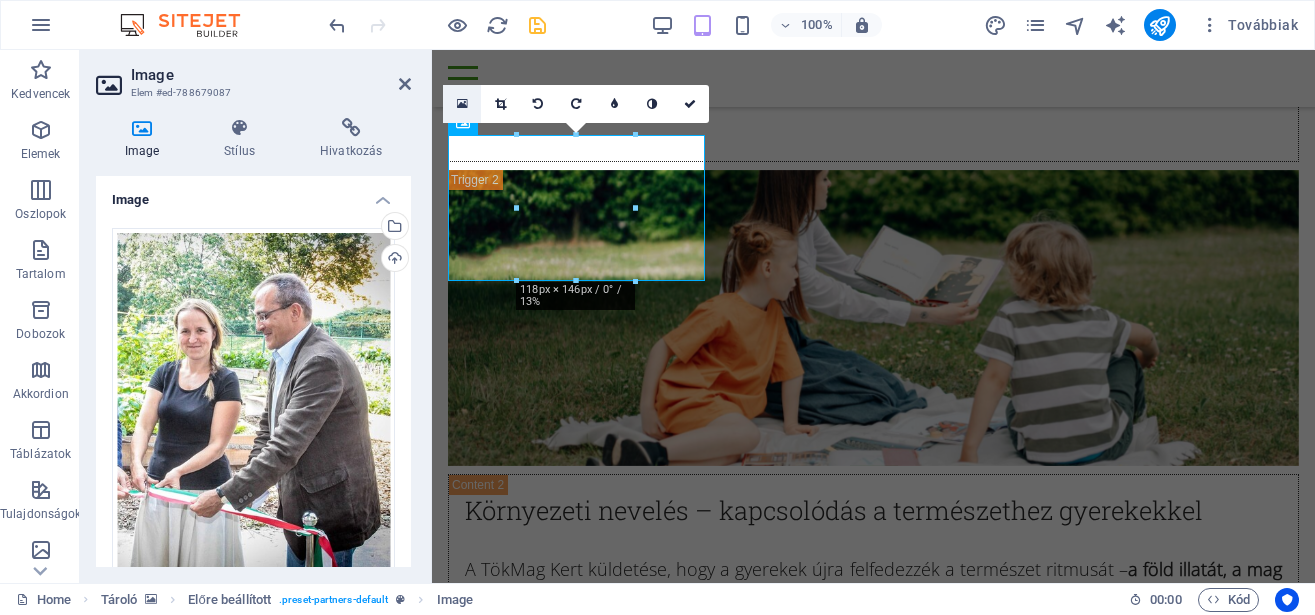 click at bounding box center (462, 104) 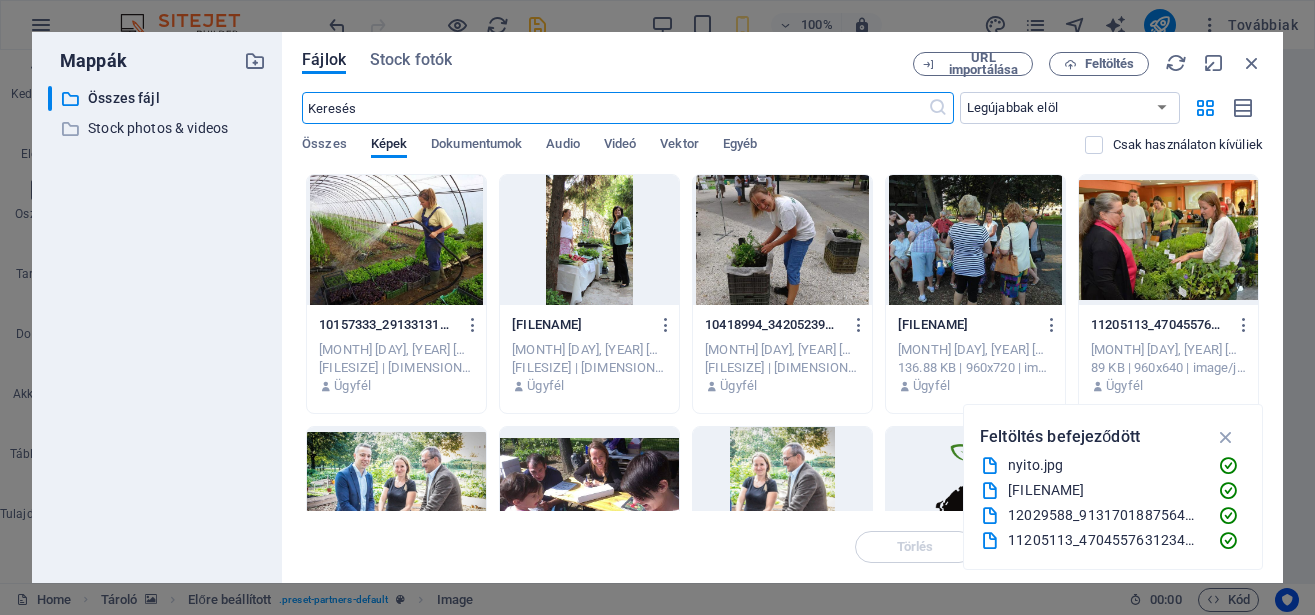 scroll, scrollTop: 20371, scrollLeft: 0, axis: vertical 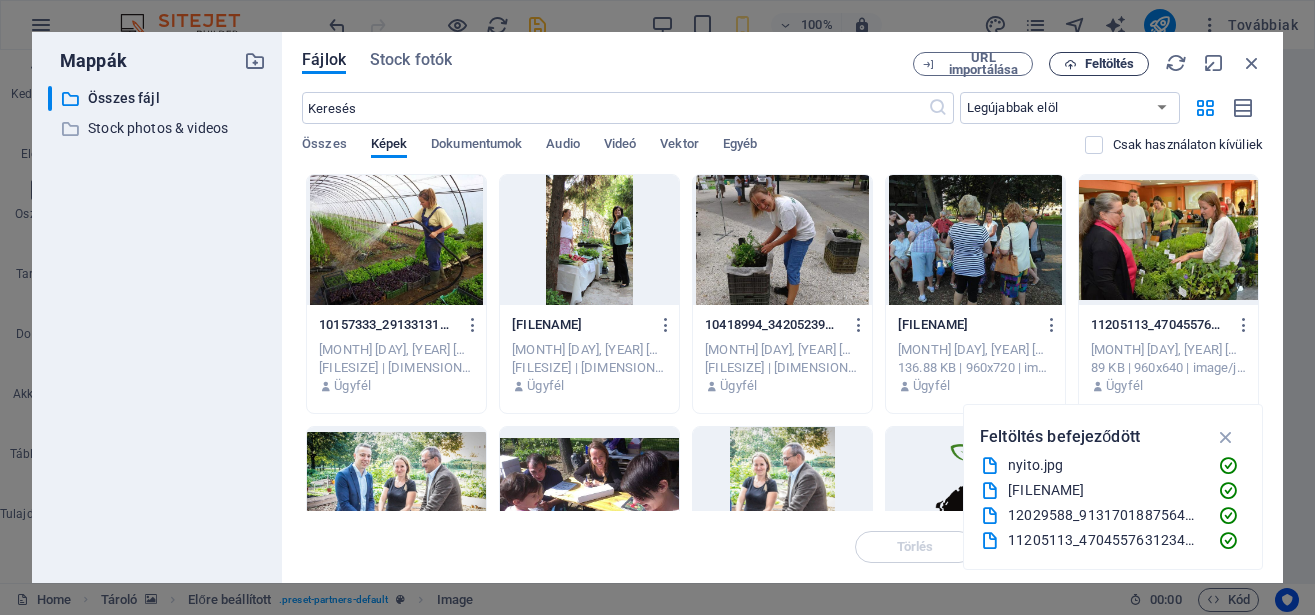 click on "Feltöltés" at bounding box center [1110, 64] 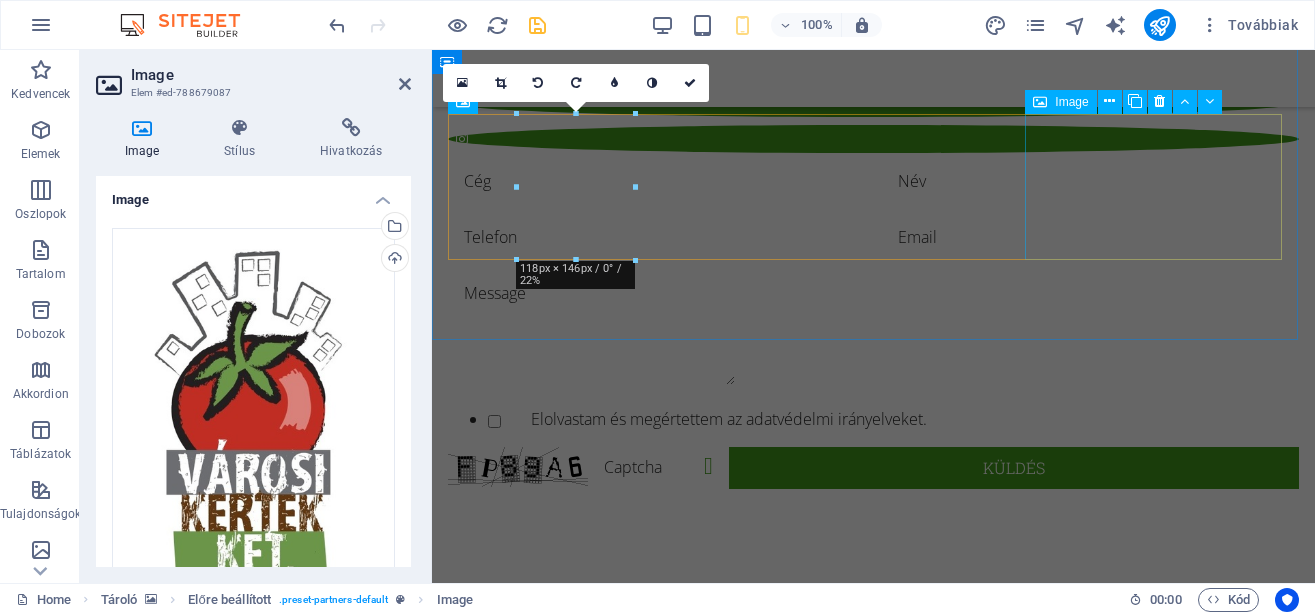 scroll, scrollTop: 12613, scrollLeft: 0, axis: vertical 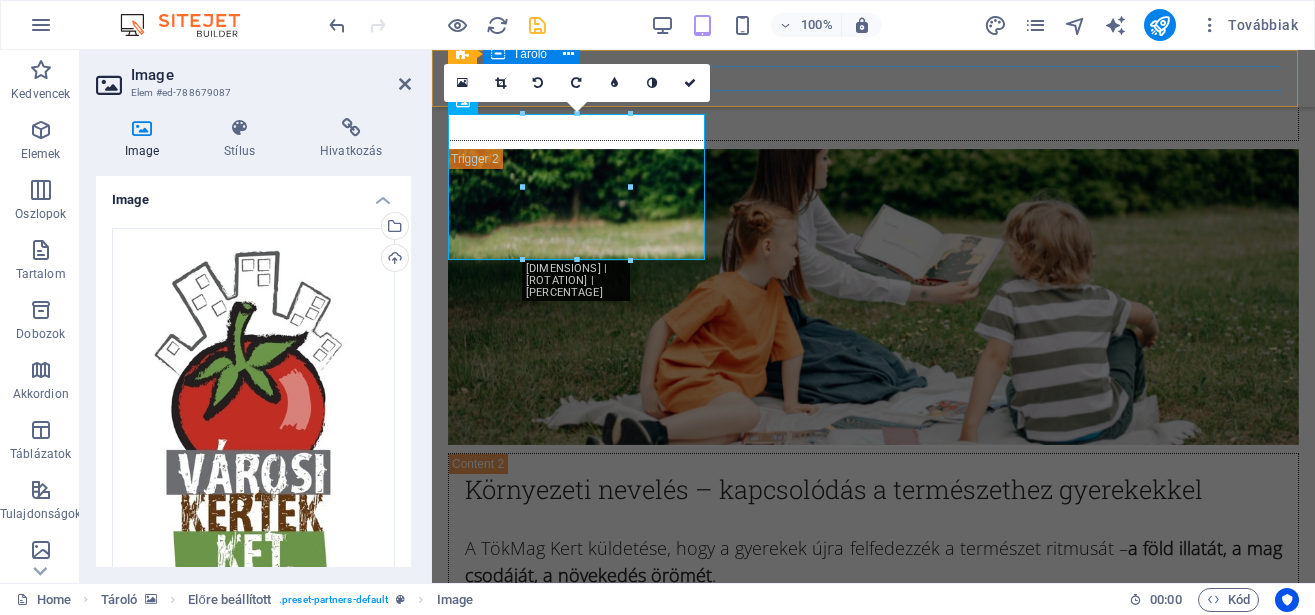 click on "Menu" at bounding box center [873, 78] 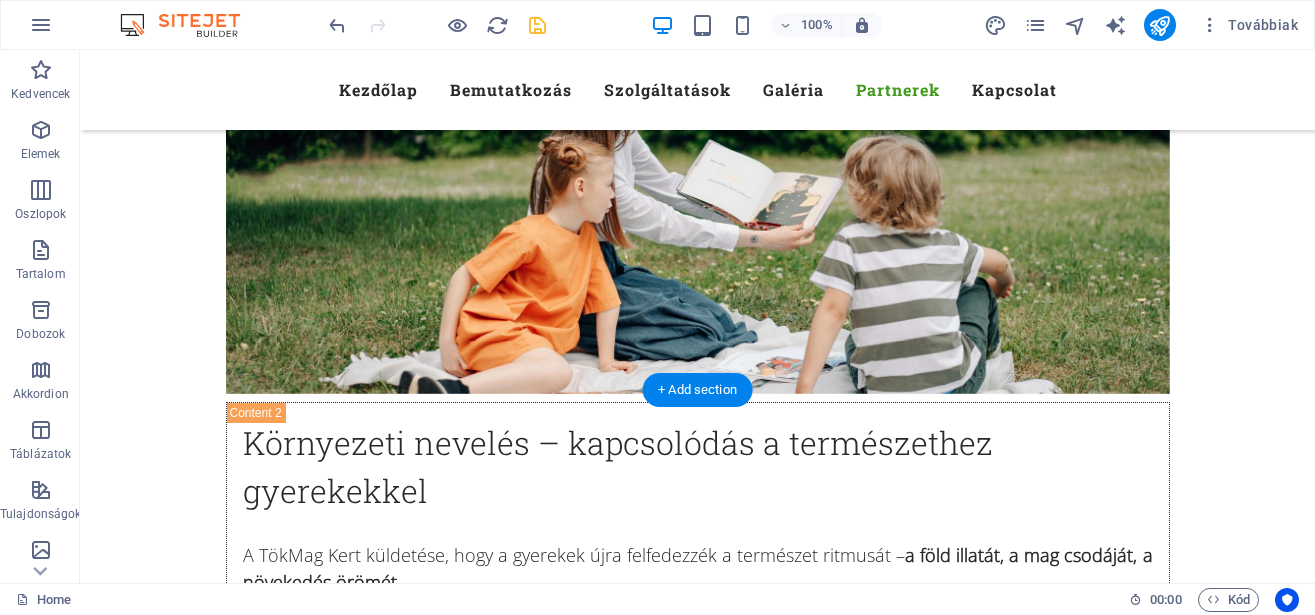 scroll, scrollTop: 12469, scrollLeft: 0, axis: vertical 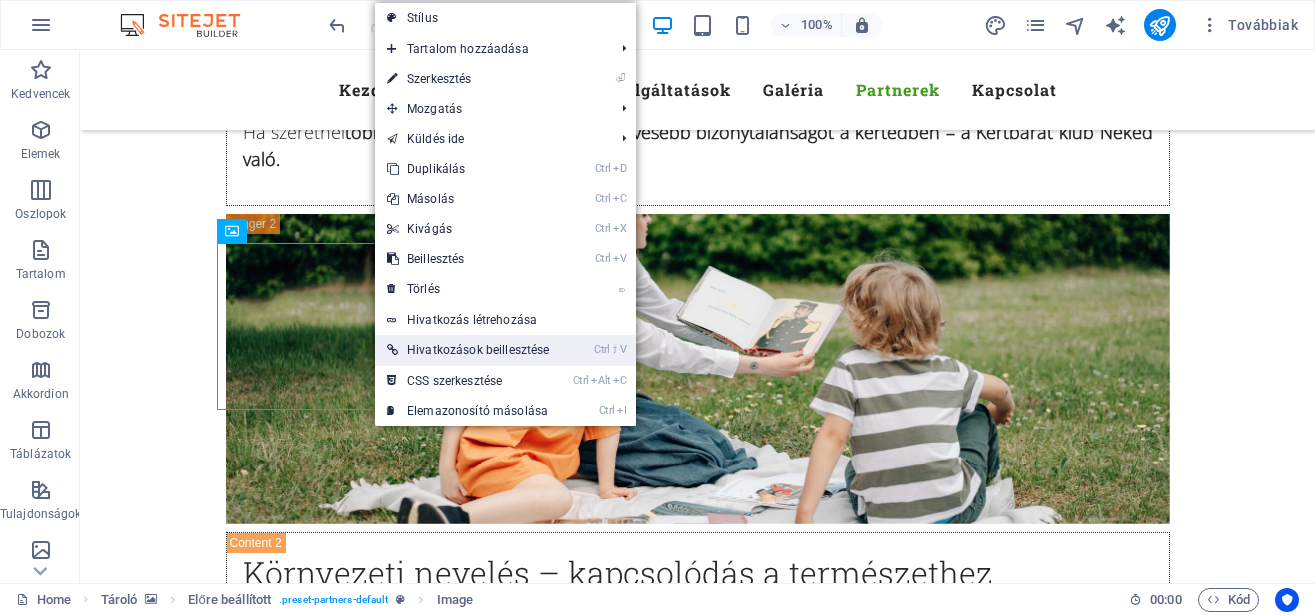 click on "Ctrl ⇧ V  Hivatkozások beillesztése" at bounding box center (468, 350) 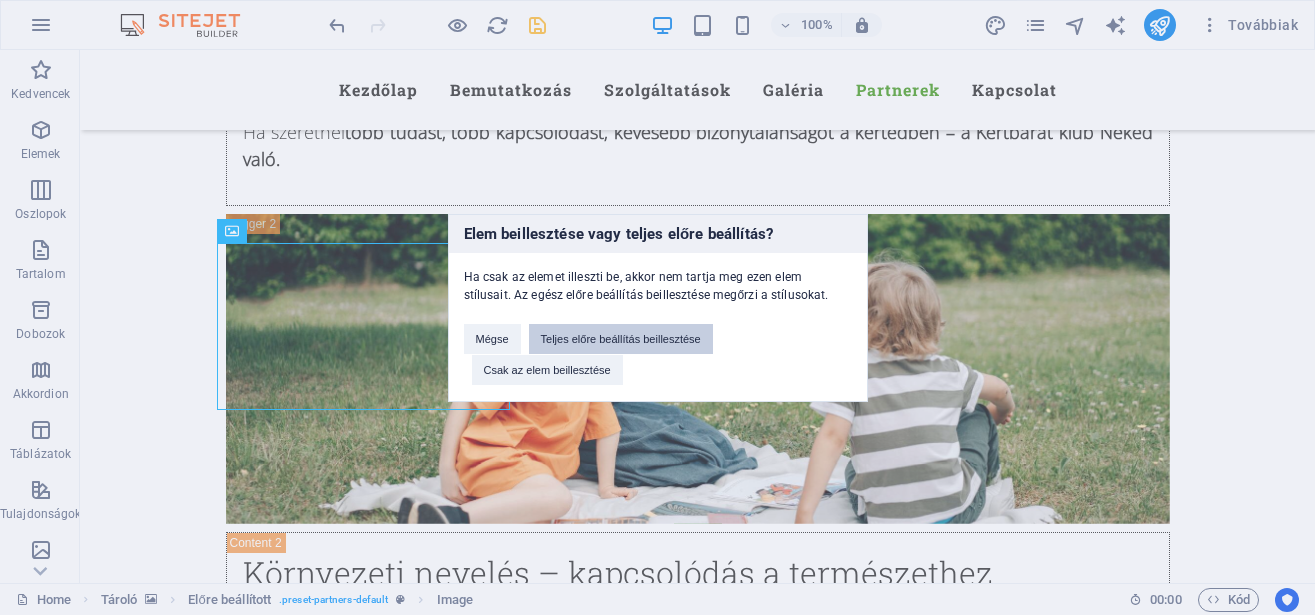 click on "Teljes előre beállítás beillesztése" at bounding box center (621, 339) 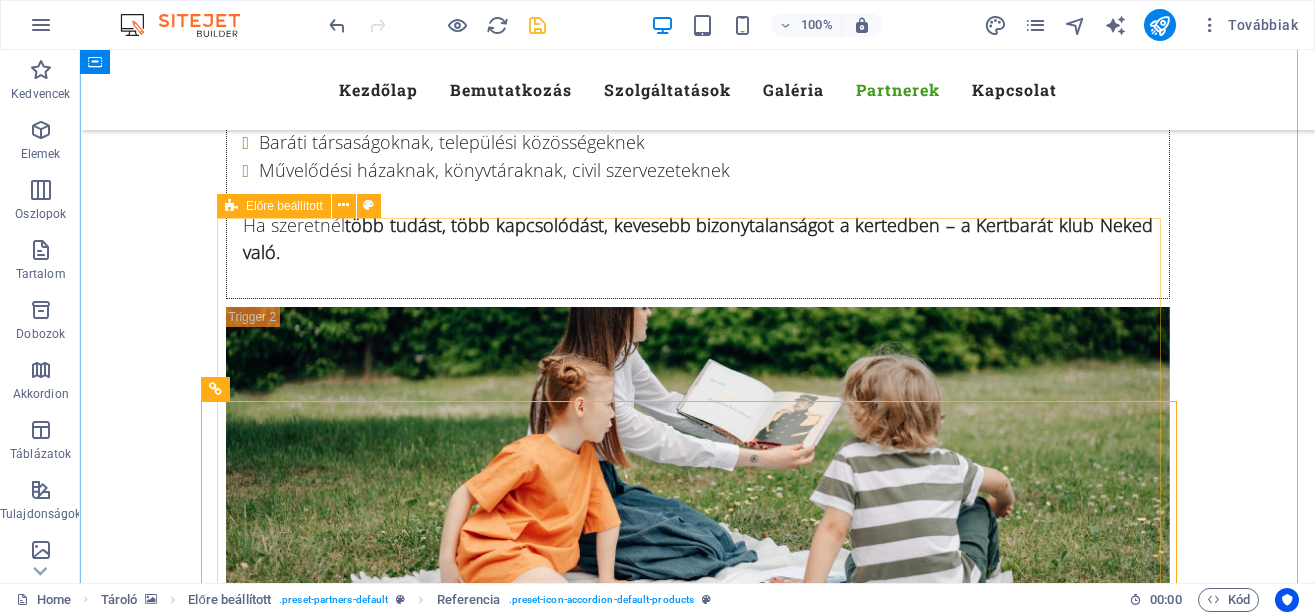 scroll, scrollTop: 12367, scrollLeft: 0, axis: vertical 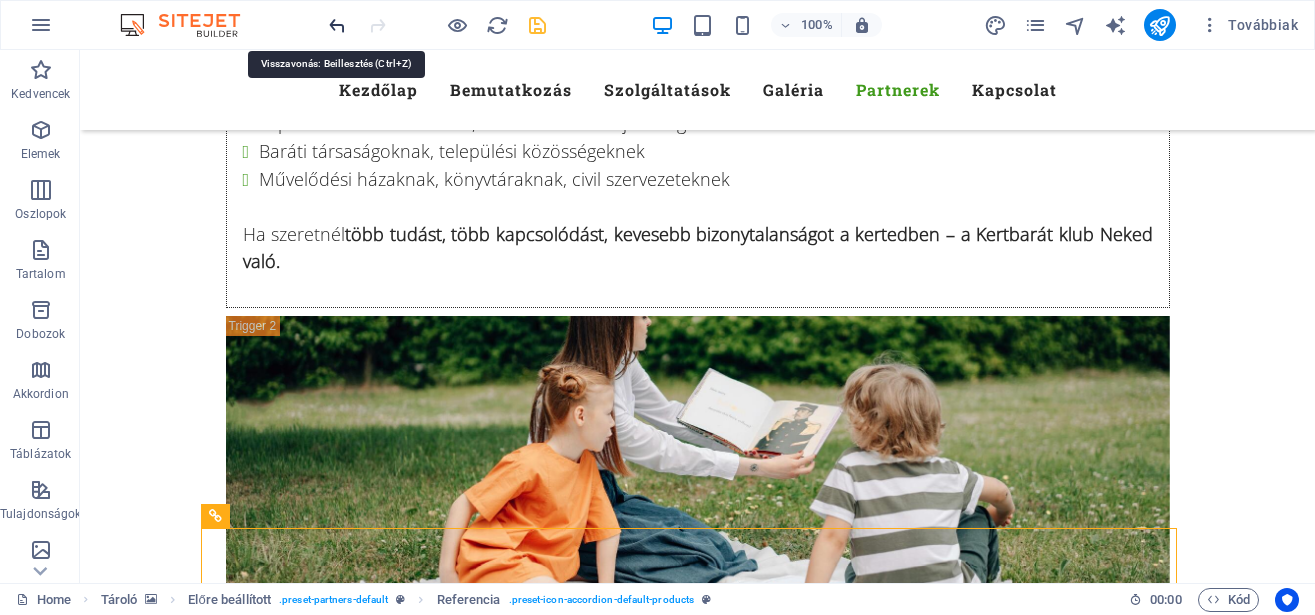 click at bounding box center (337, 25) 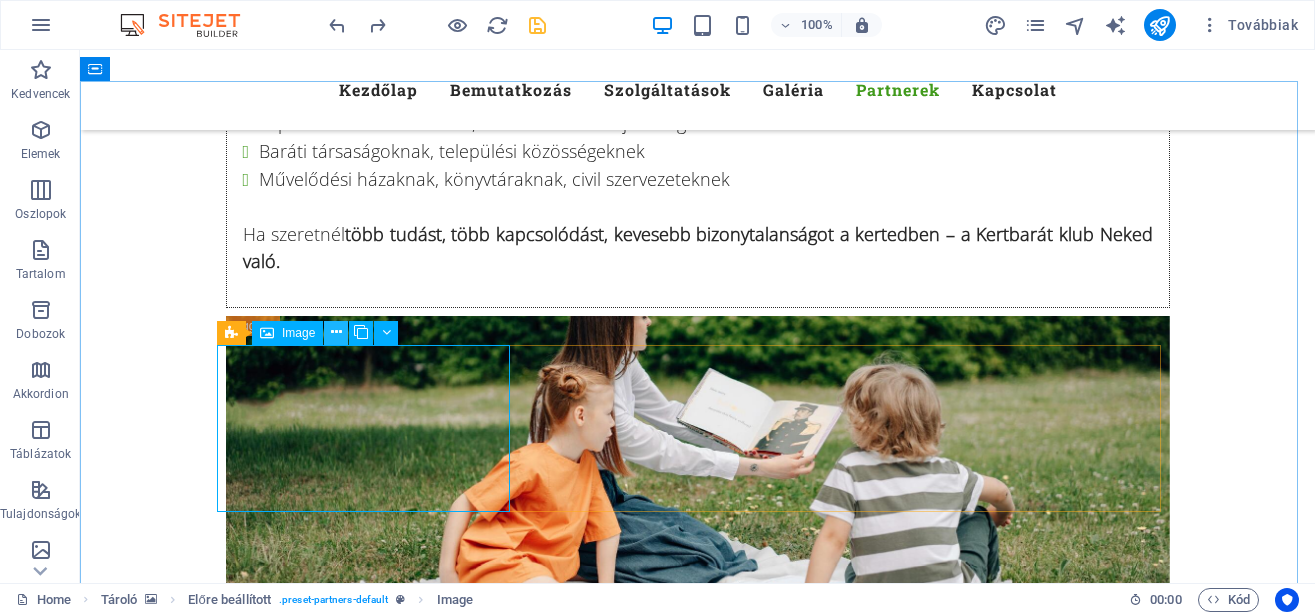 click at bounding box center (336, 332) 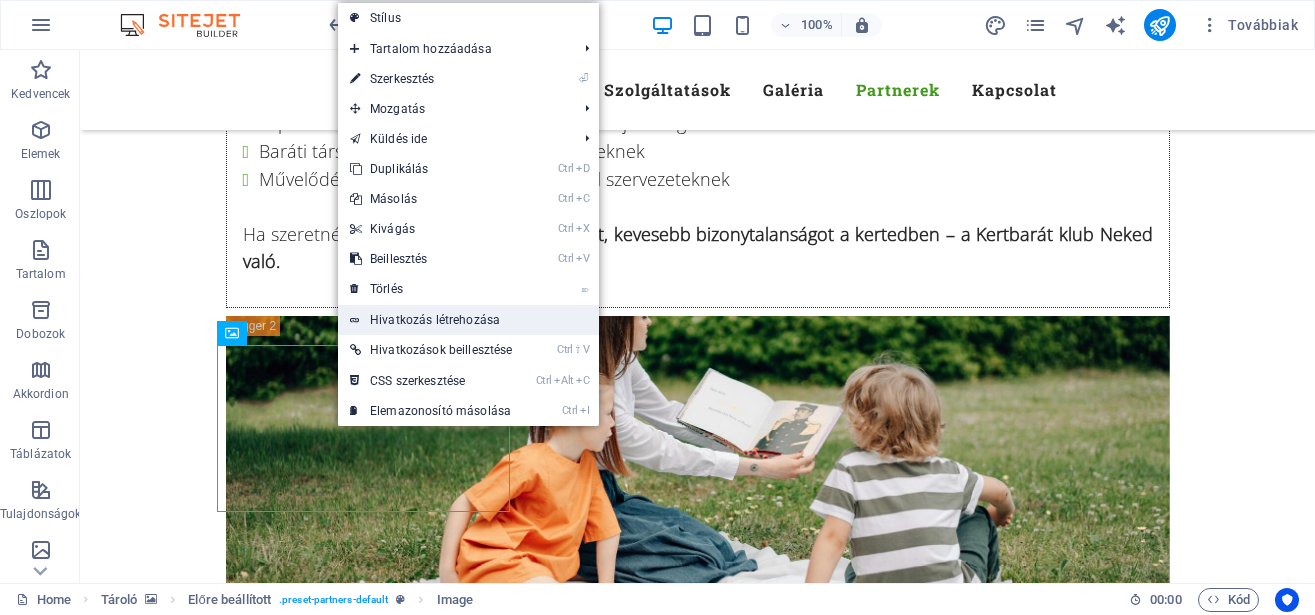 click on "Hivatkozás létrehozása" at bounding box center (468, 320) 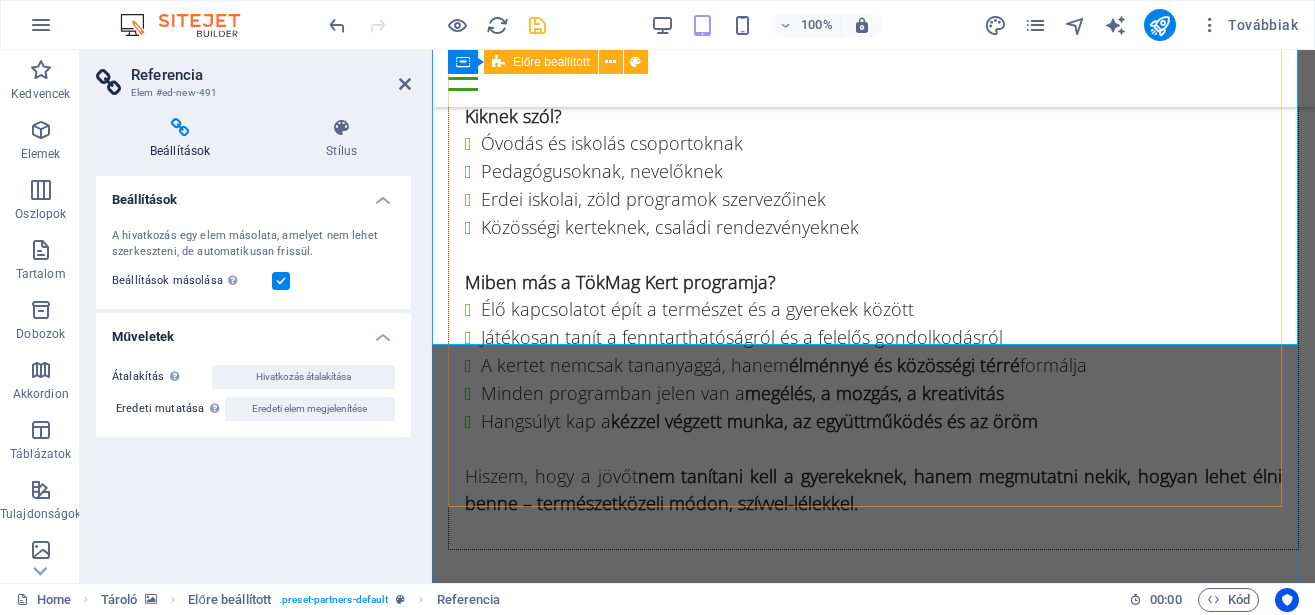 scroll, scrollTop: 13281, scrollLeft: 0, axis: vertical 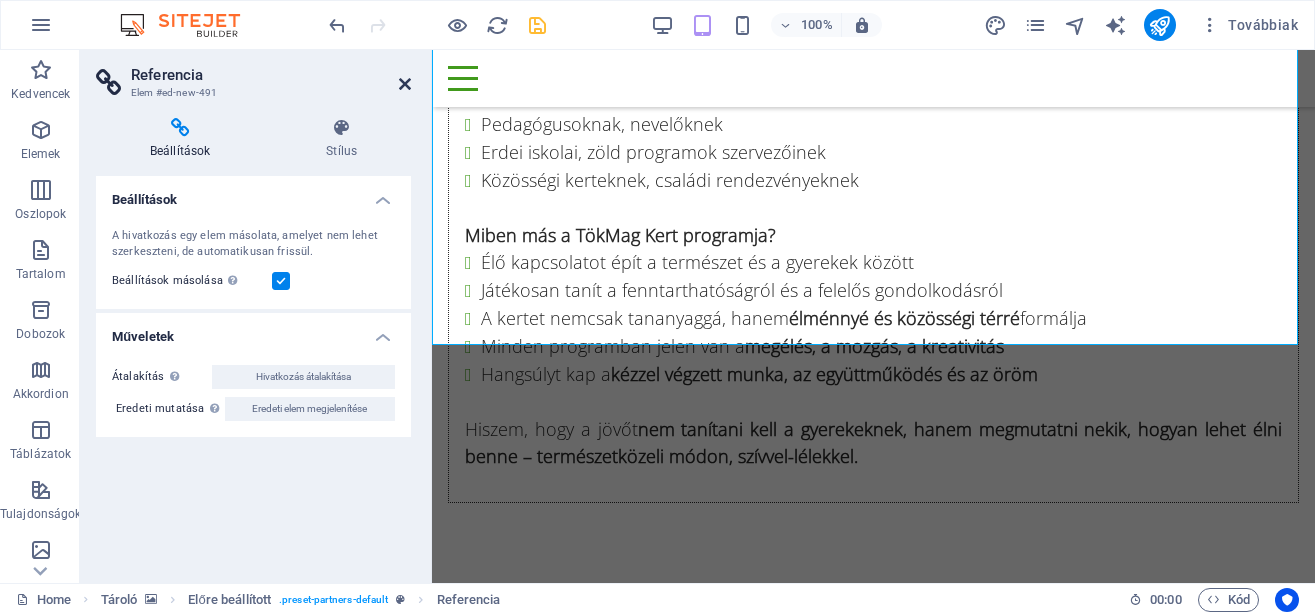click at bounding box center [405, 84] 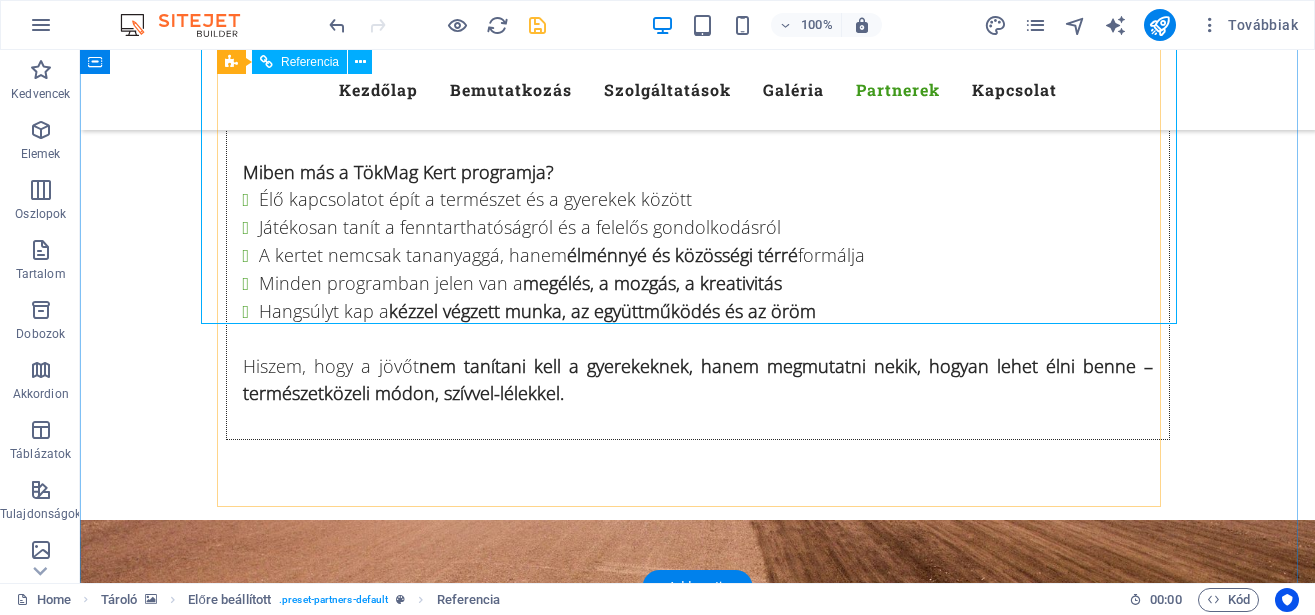 scroll, scrollTop: 12898, scrollLeft: 0, axis: vertical 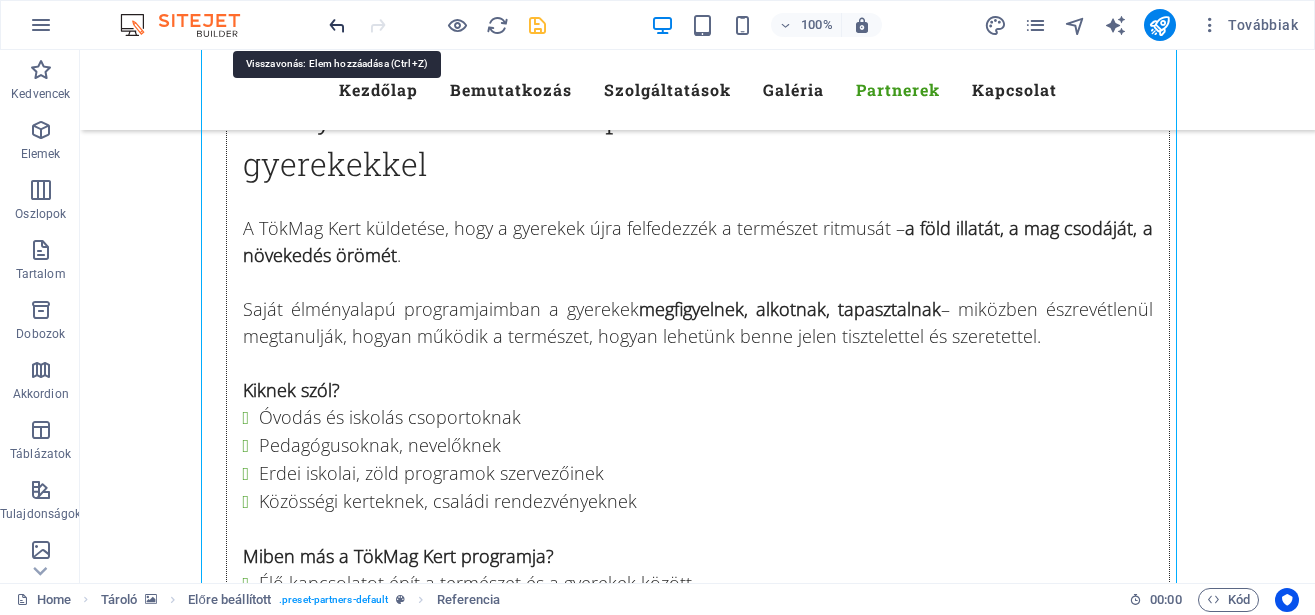 click at bounding box center (337, 25) 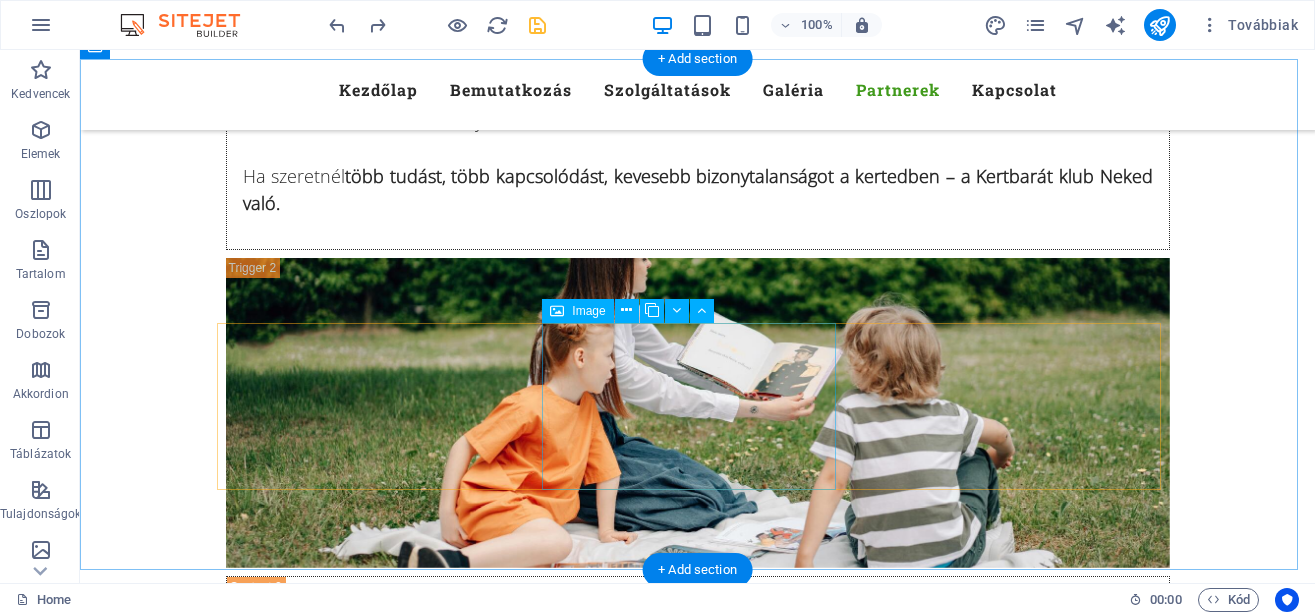 scroll, scrollTop: 12388, scrollLeft: 0, axis: vertical 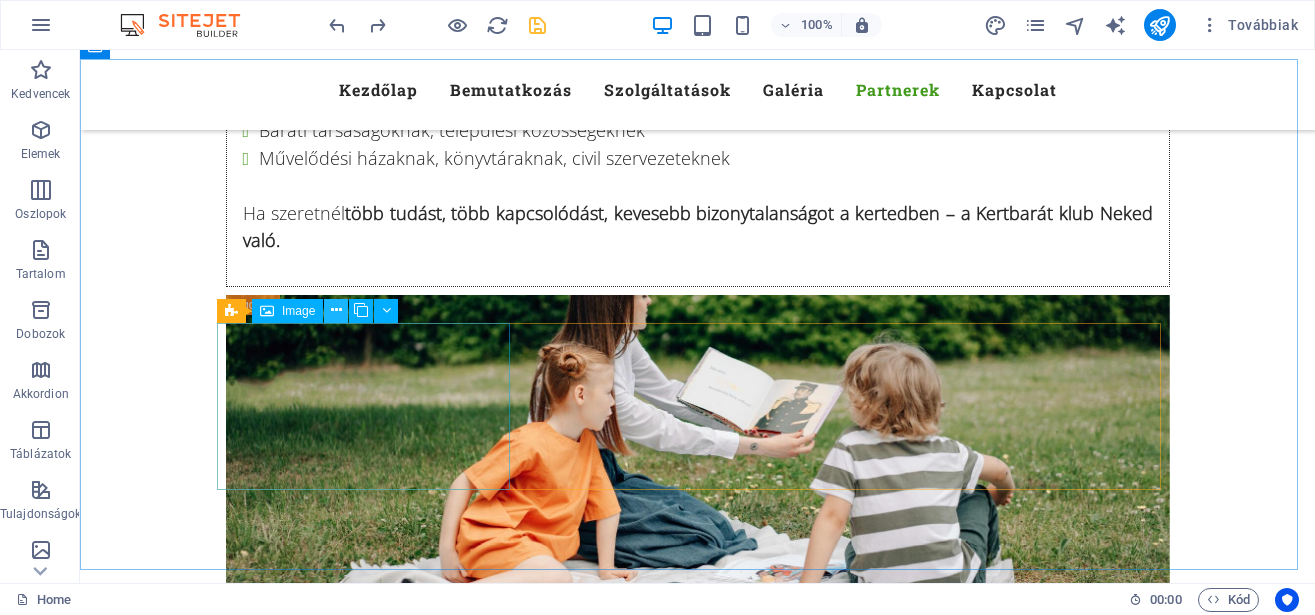 click at bounding box center [336, 310] 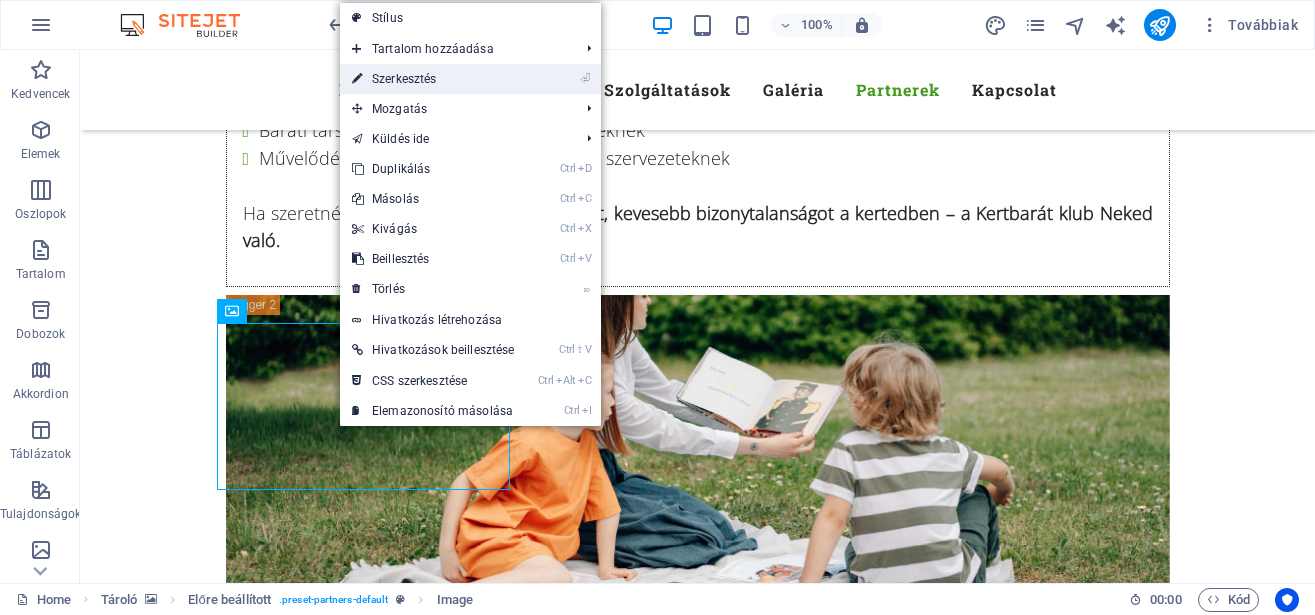 click on "⏎  Szerkesztés" at bounding box center (433, 79) 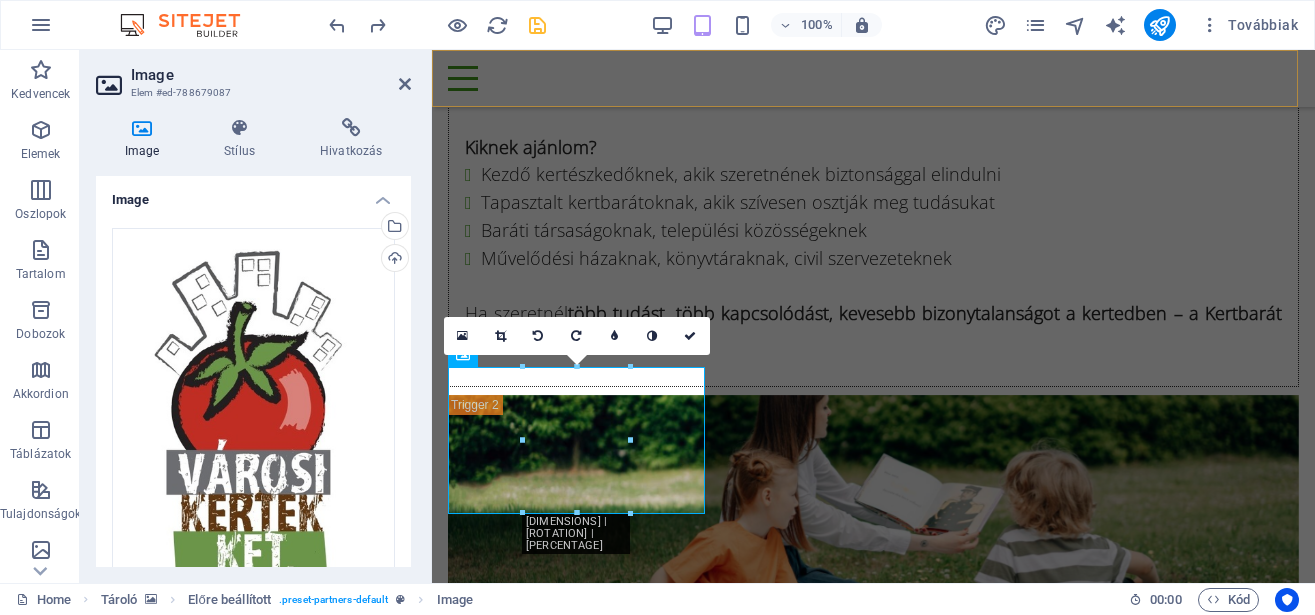 scroll, scrollTop: 12360, scrollLeft: 0, axis: vertical 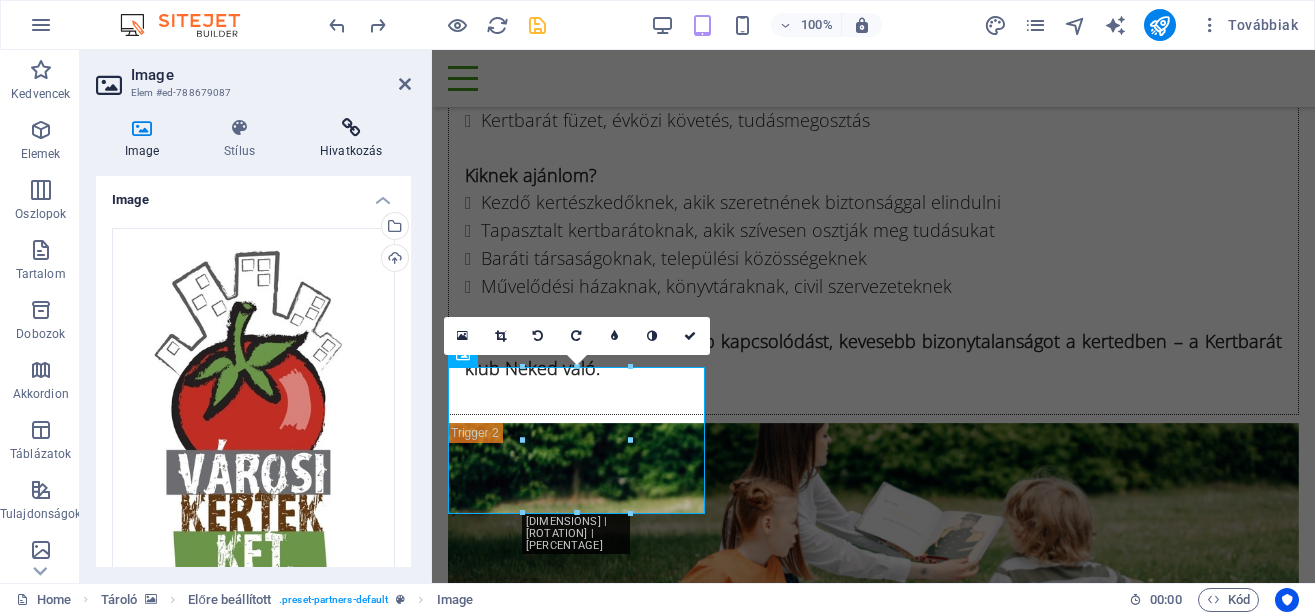 click on "Hivatkozás" at bounding box center [351, 139] 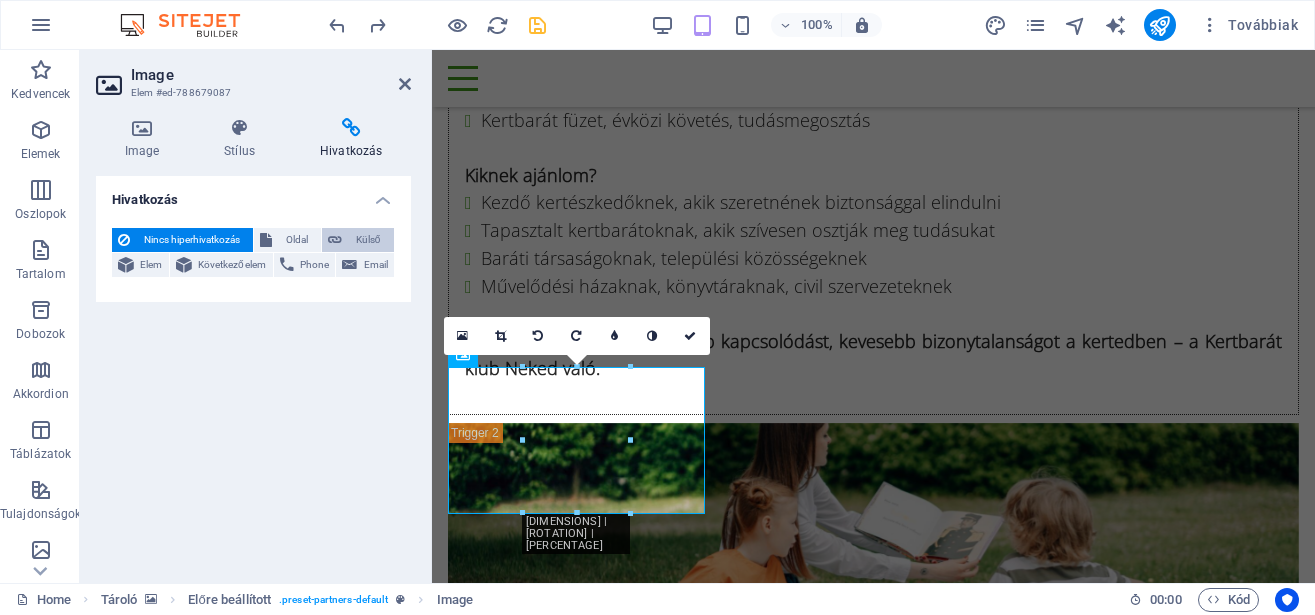 click on "Külső" at bounding box center (368, 240) 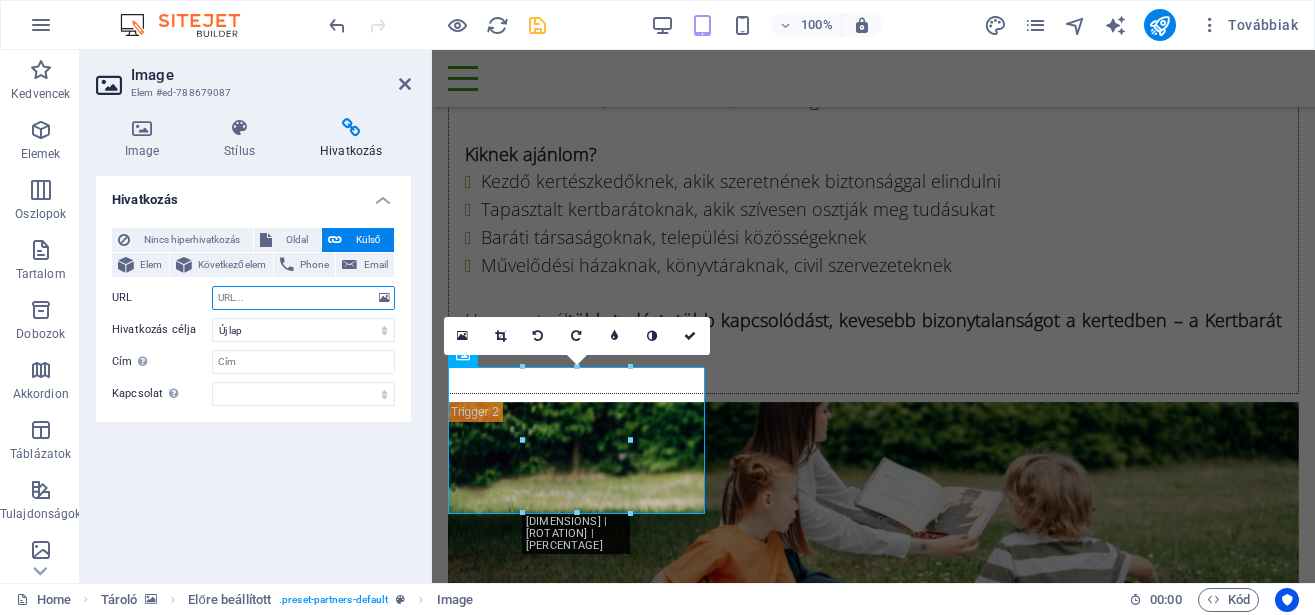 paste on "https://www.[DOMAIN].hu/" 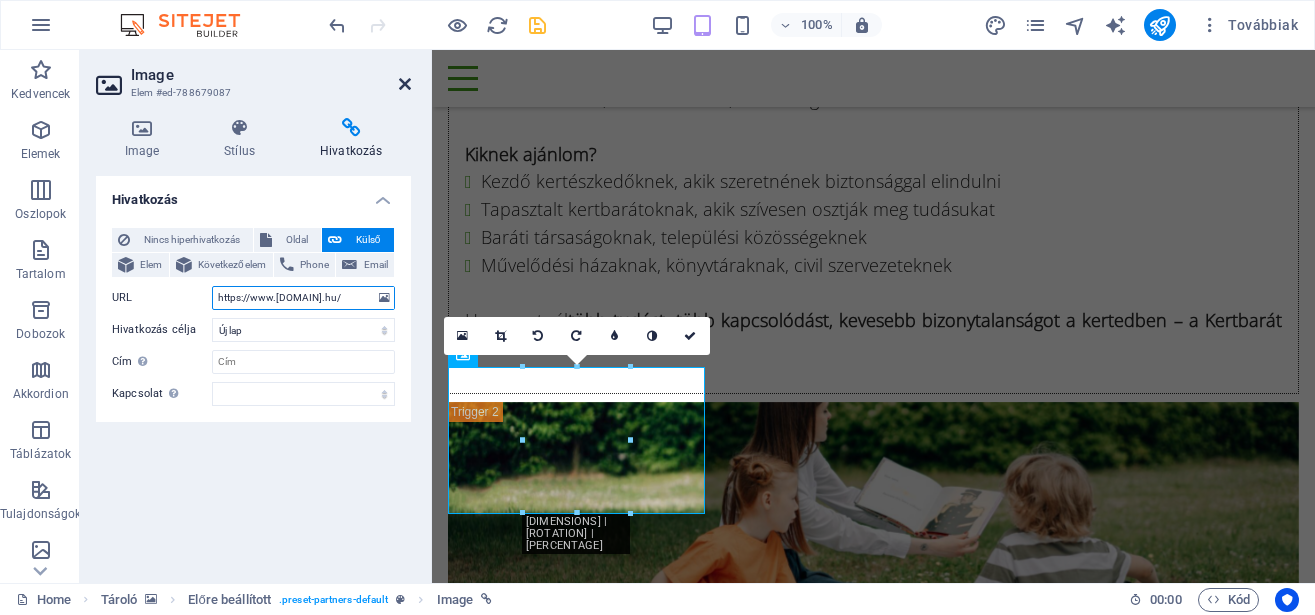 type on "https://www.[DOMAIN].hu/" 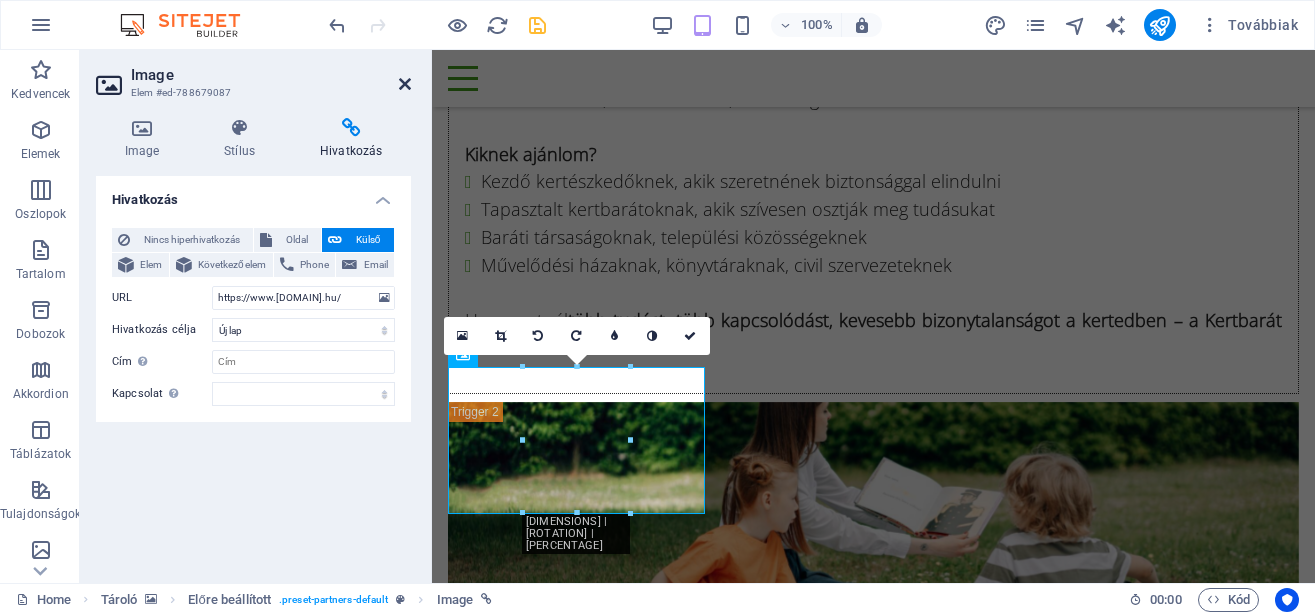click at bounding box center [405, 84] 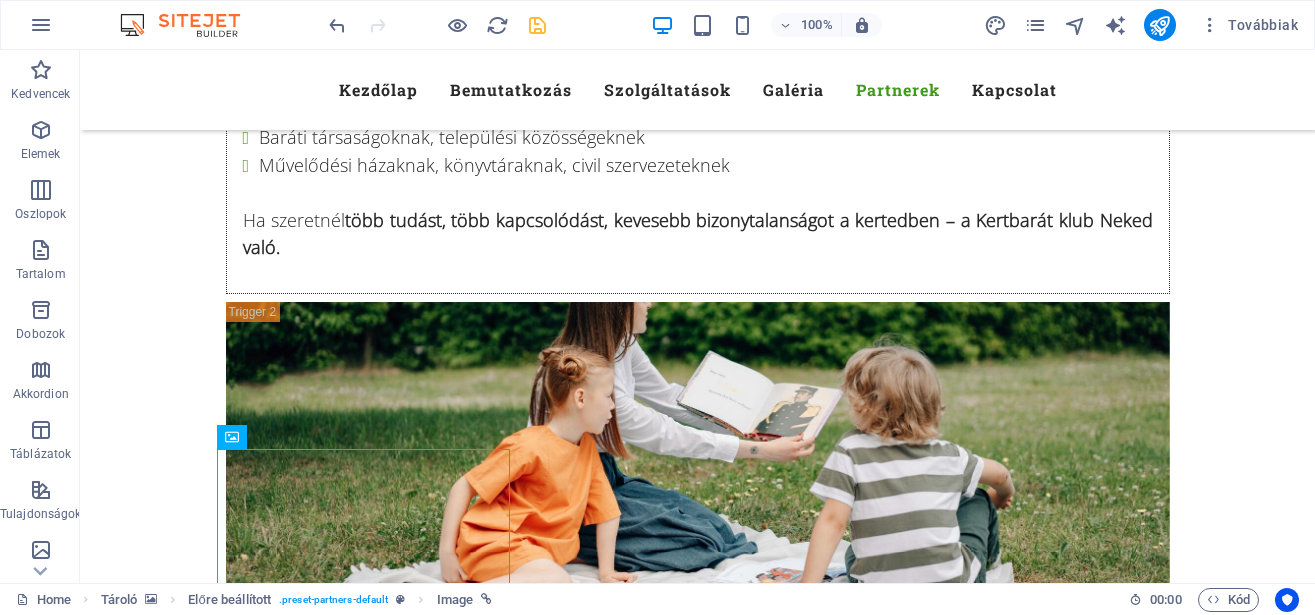 scroll, scrollTop: 12262, scrollLeft: 0, axis: vertical 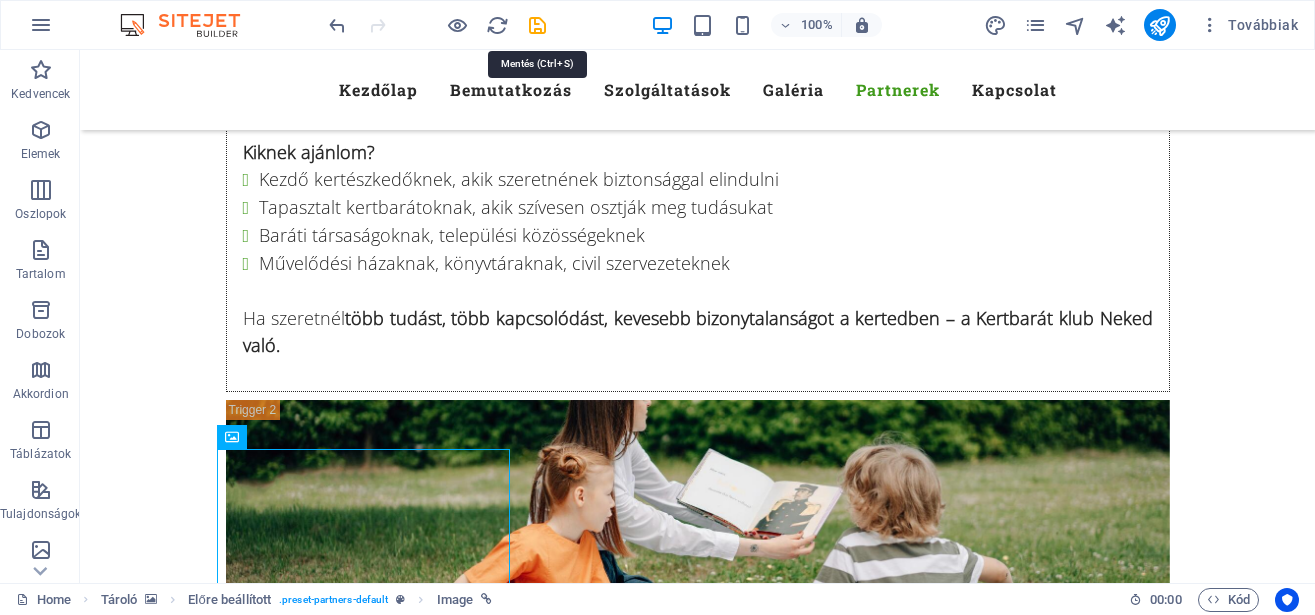 click at bounding box center (537, 25) 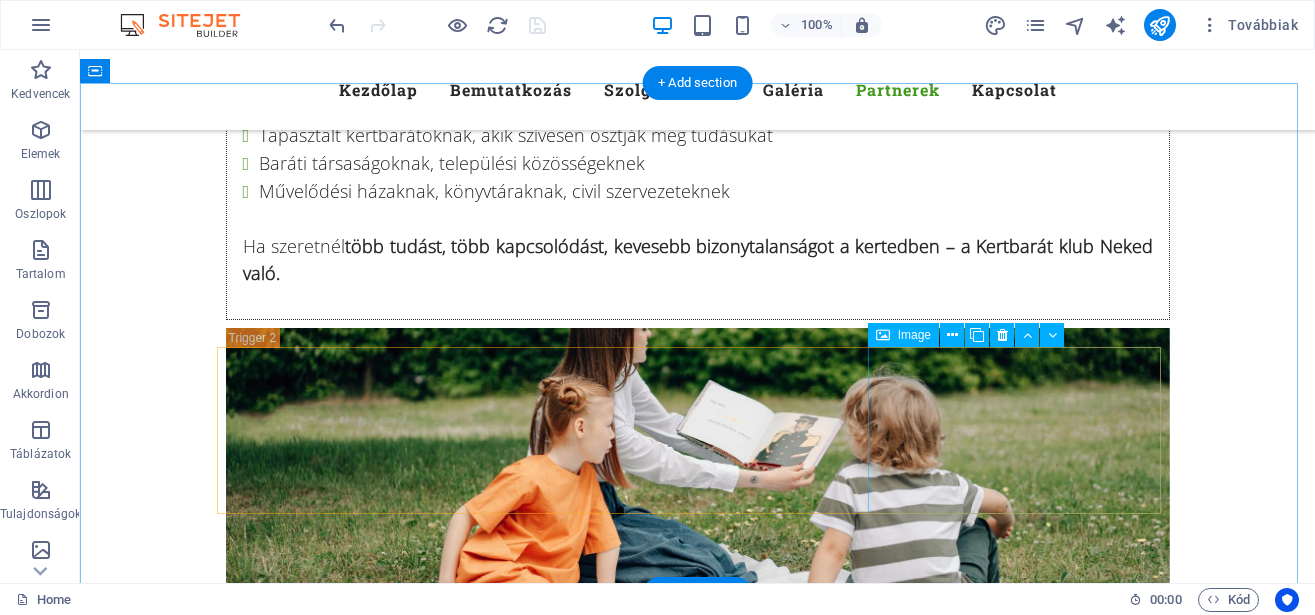 scroll, scrollTop: 12364, scrollLeft: 0, axis: vertical 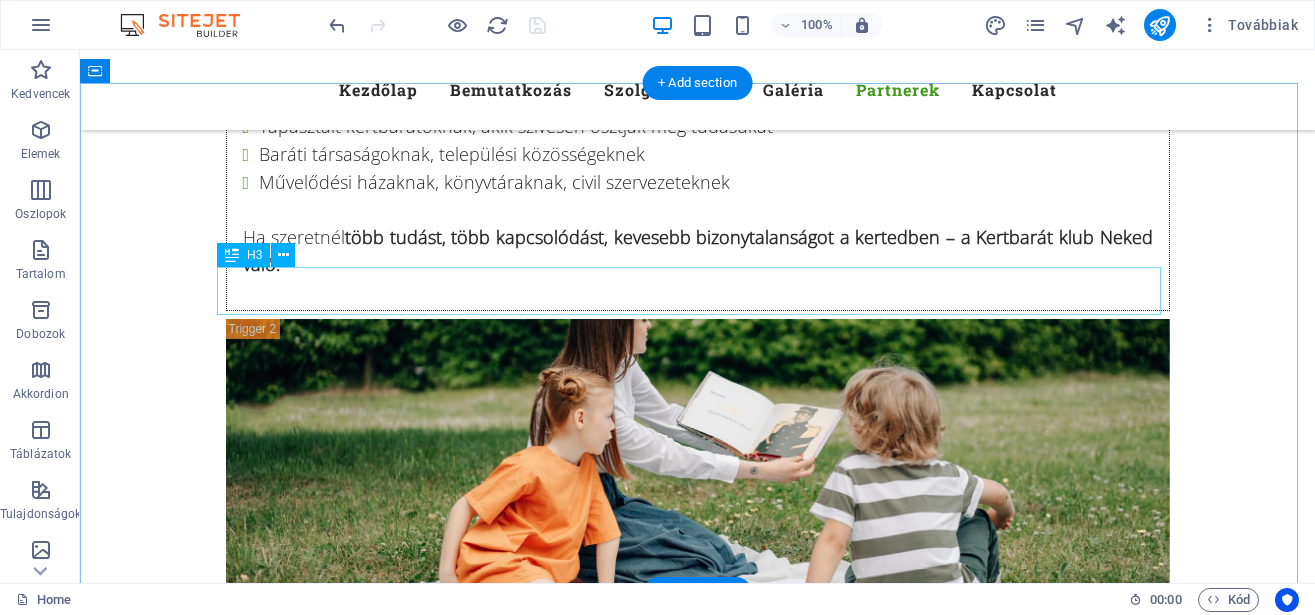 click on "Cégek, szervezetek, akikkel együttműködünk" at bounding box center [698, 4809] 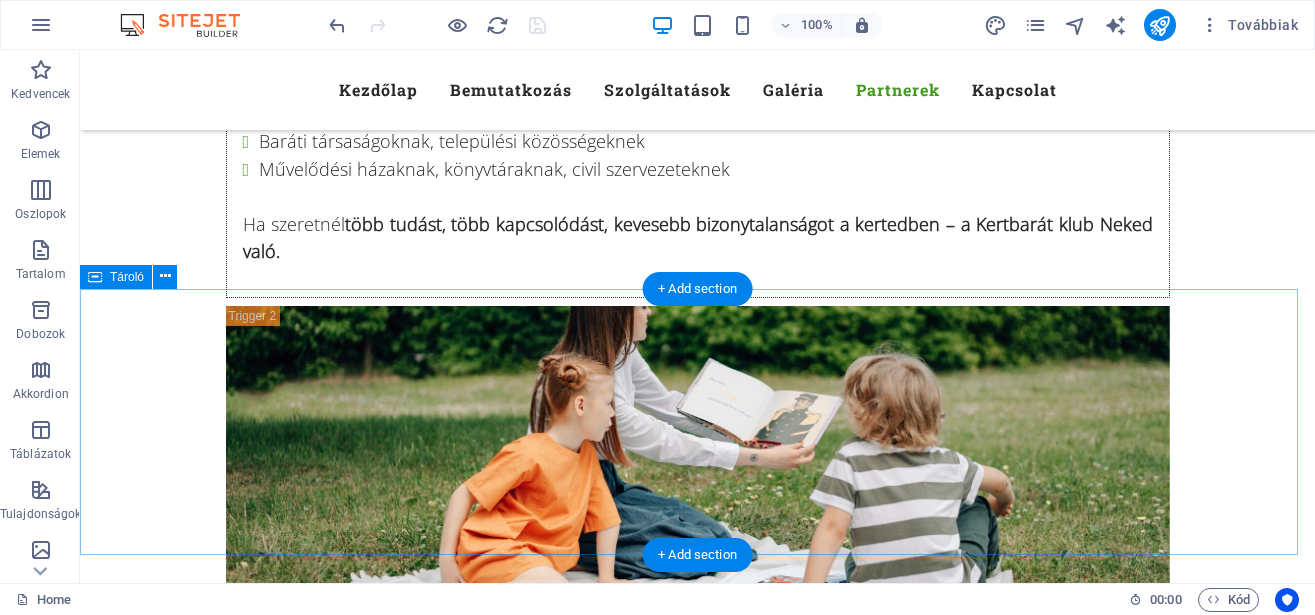 scroll, scrollTop: 12364, scrollLeft: 0, axis: vertical 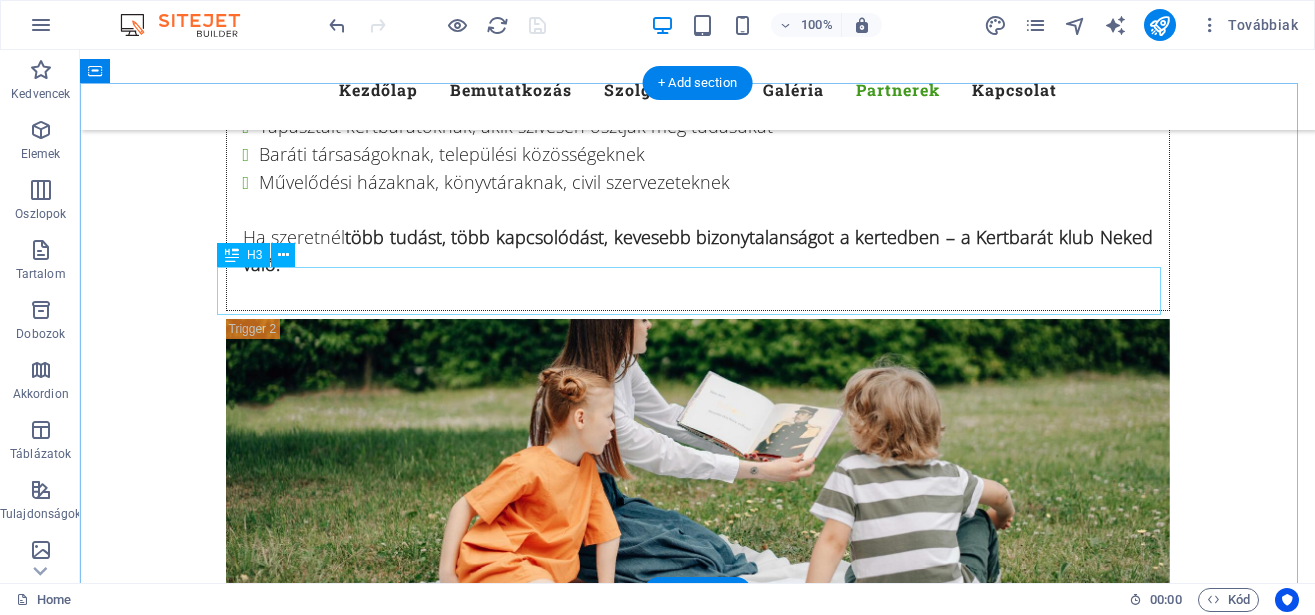 click on "Cégek, szervezetek, akikkel együttműködünk" at bounding box center [698, 4809] 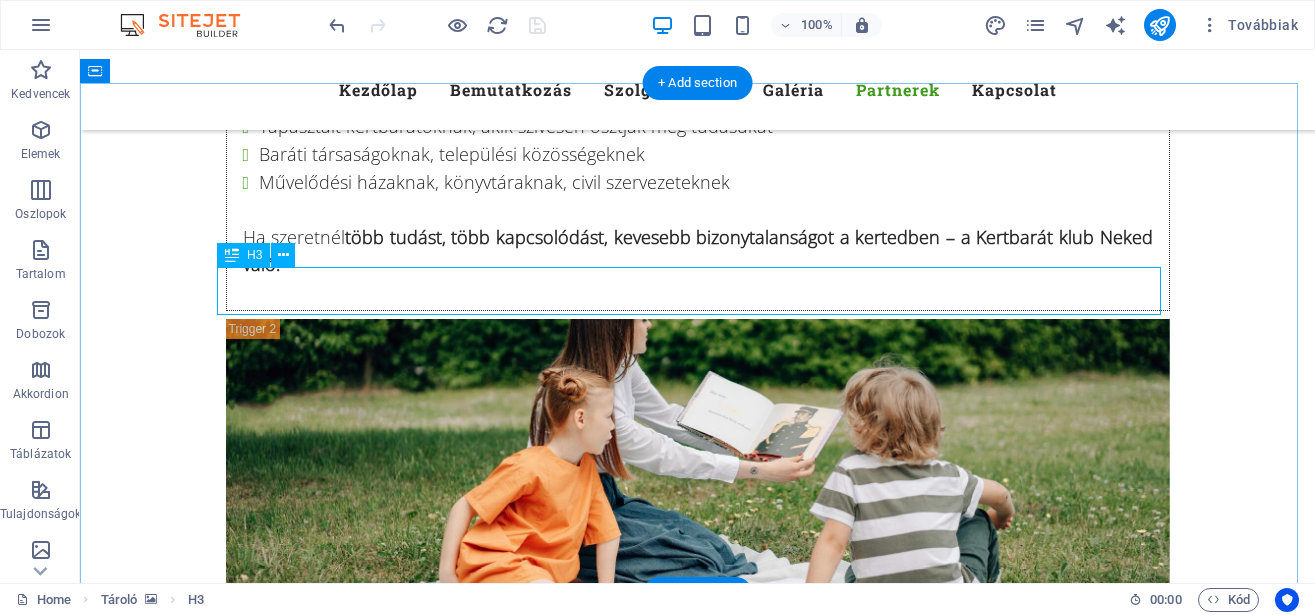 click on "Cégek, szervezetek, akikkel együttműködünk" at bounding box center (698, 4809) 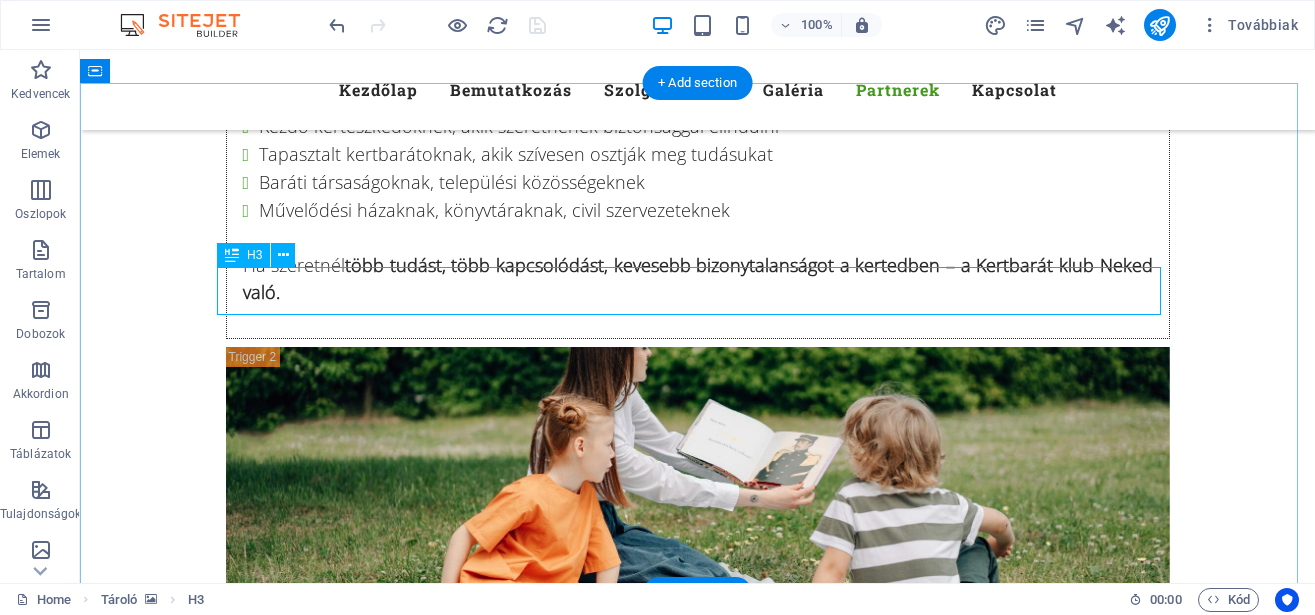 click at bounding box center [372, 4845] 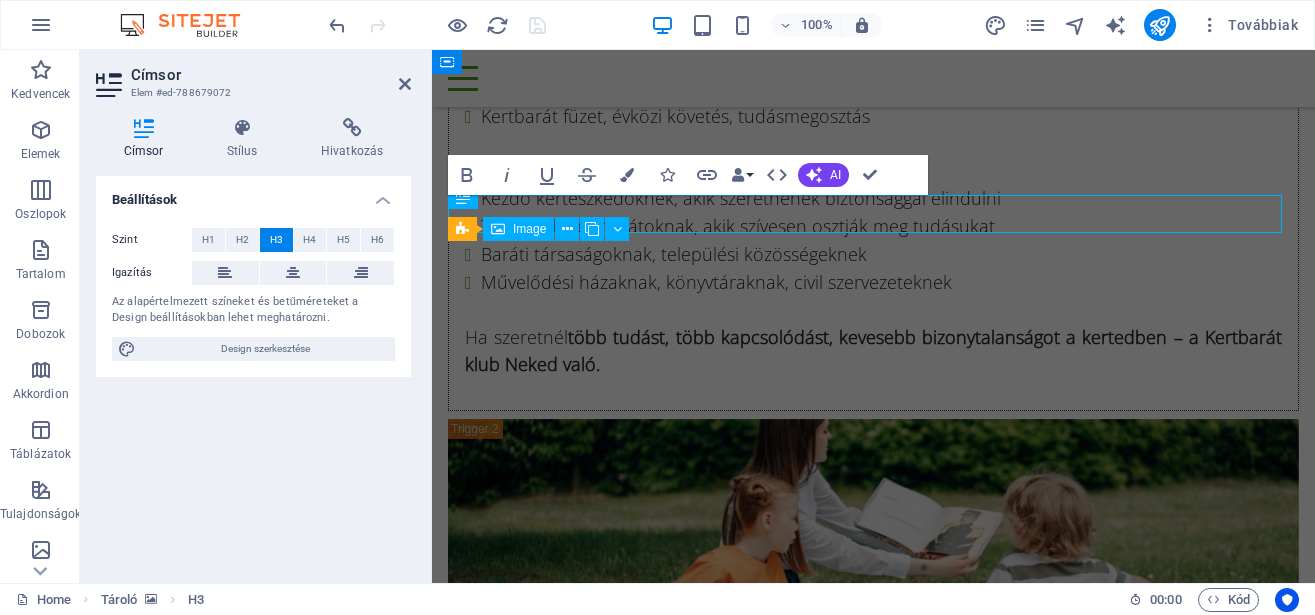scroll, scrollTop: 12462, scrollLeft: 0, axis: vertical 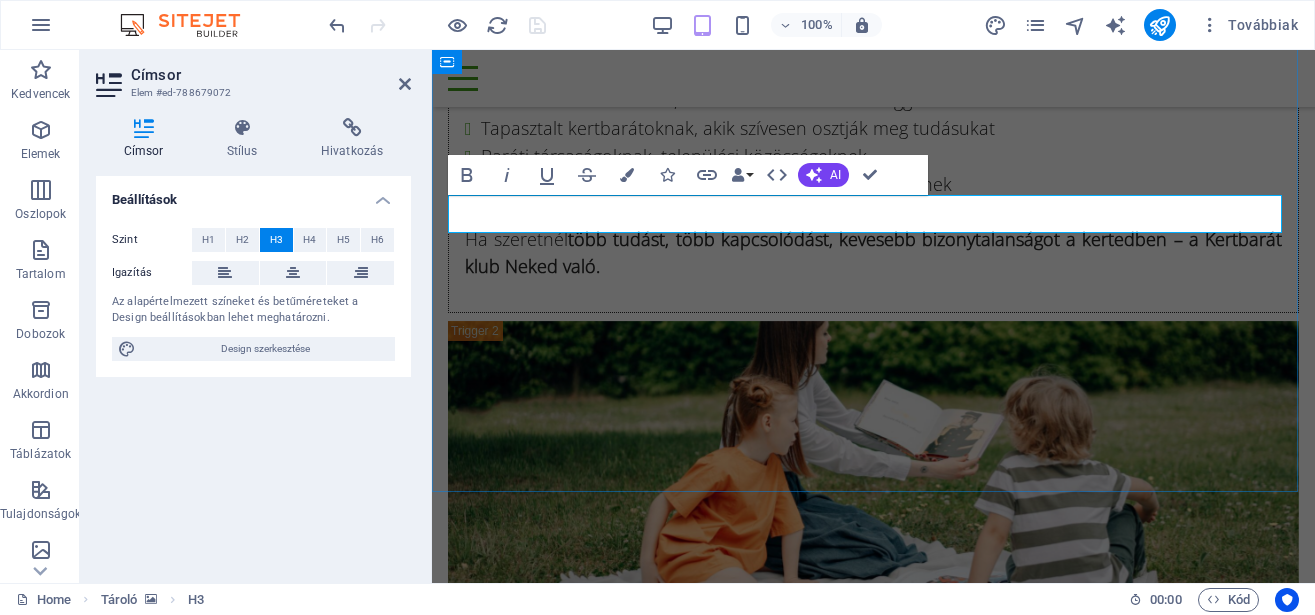 click on "Cégek, szervezetek, akikkel együttműködünk" at bounding box center [873, 4484] 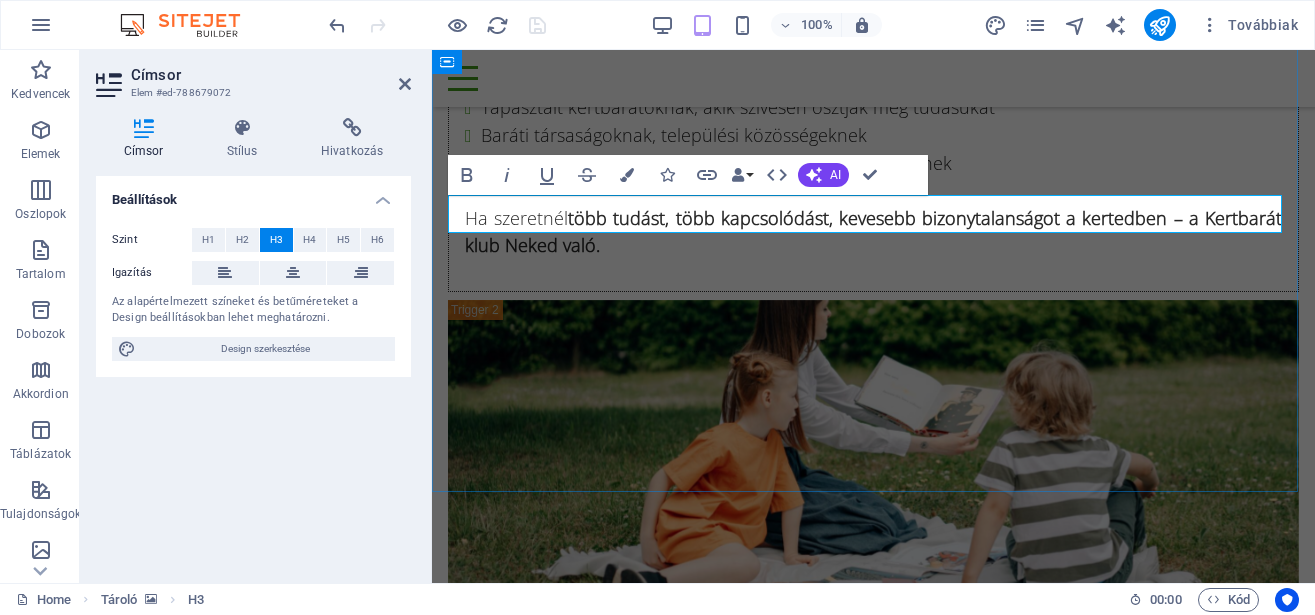 type 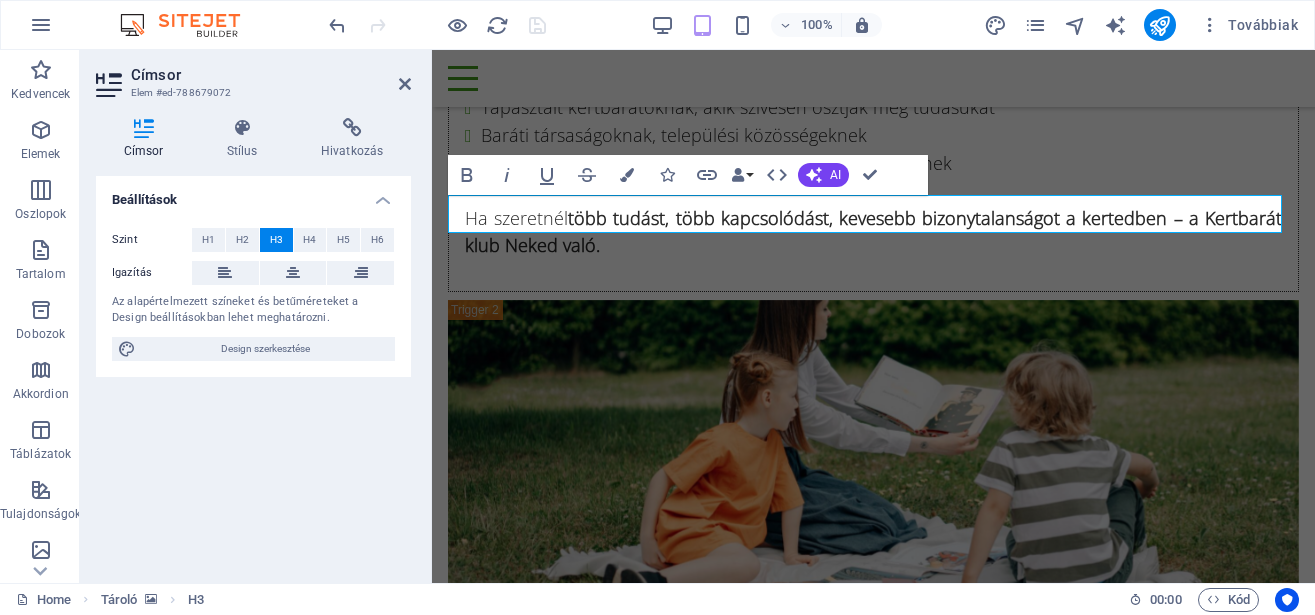 click at bounding box center [873, 4073] 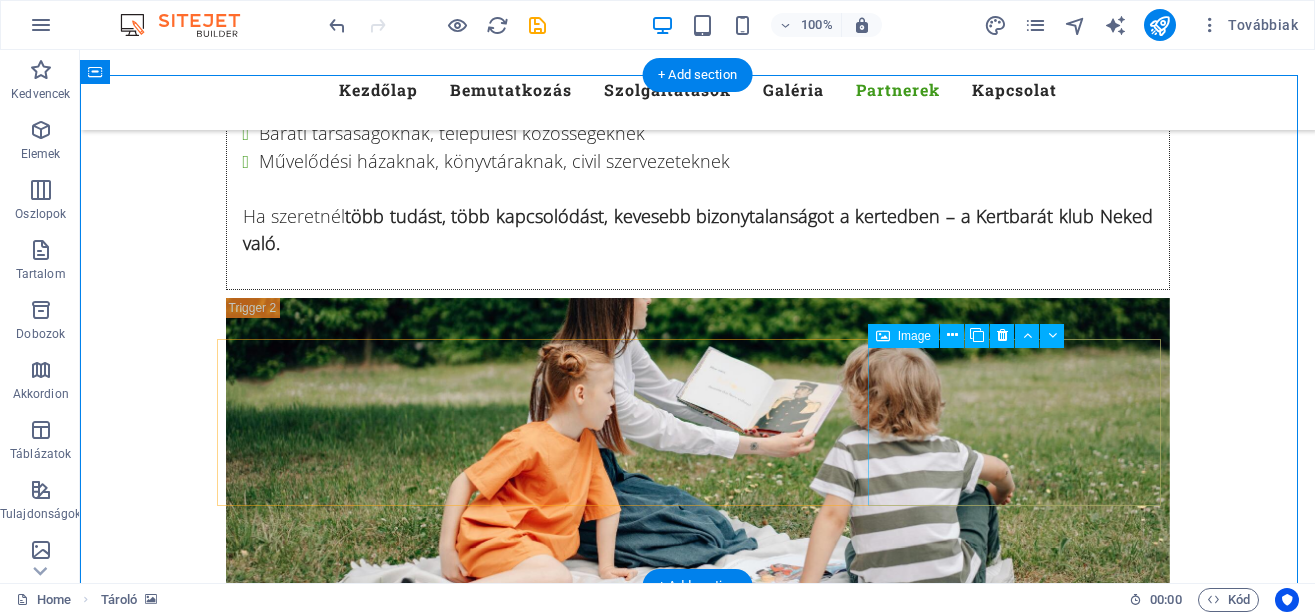 scroll, scrollTop: 12364, scrollLeft: 0, axis: vertical 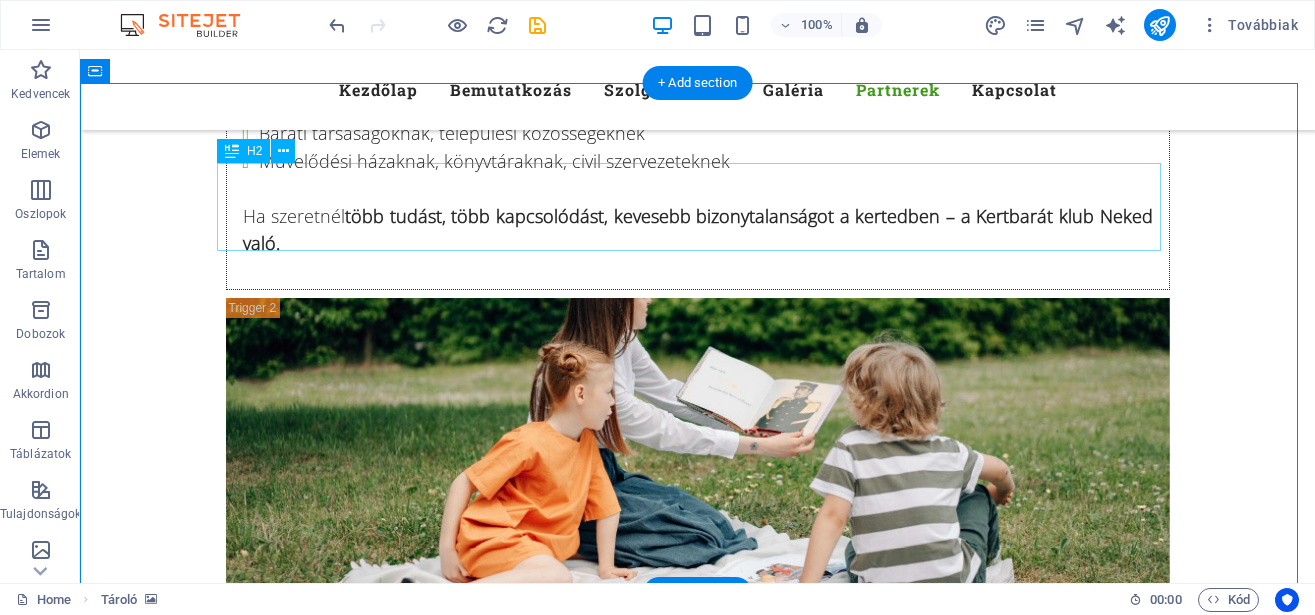 click on "támogatók,  Partnerek" at bounding box center (698, 4697) 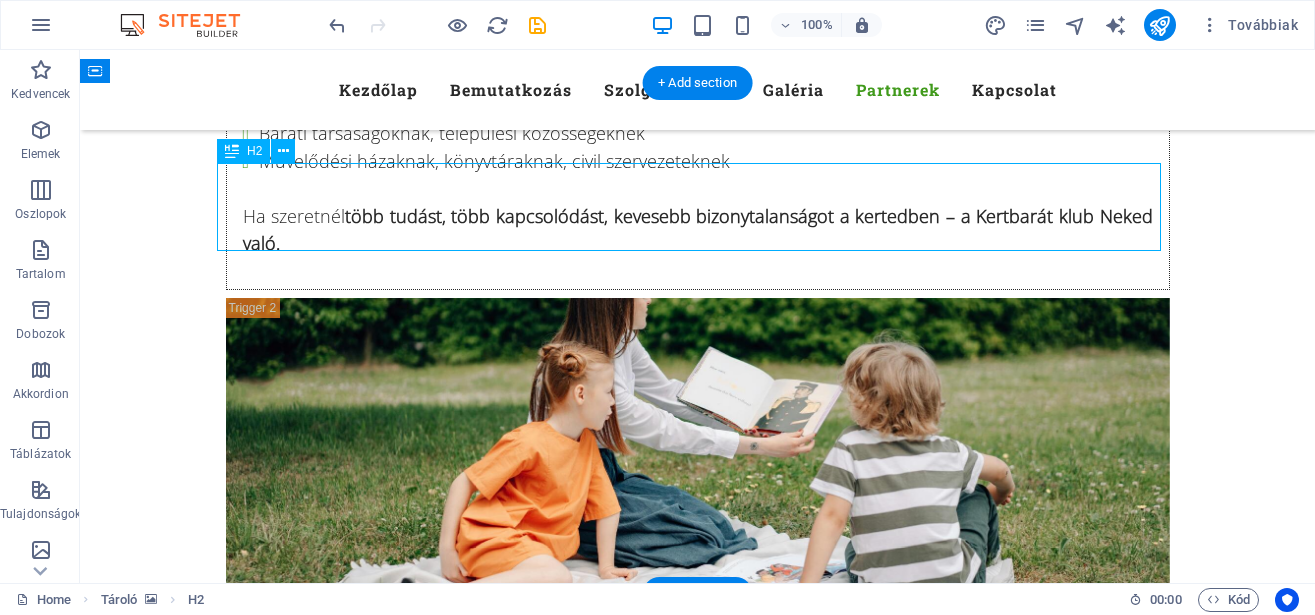 click on "támogatók,  Partnerek" at bounding box center [698, 4697] 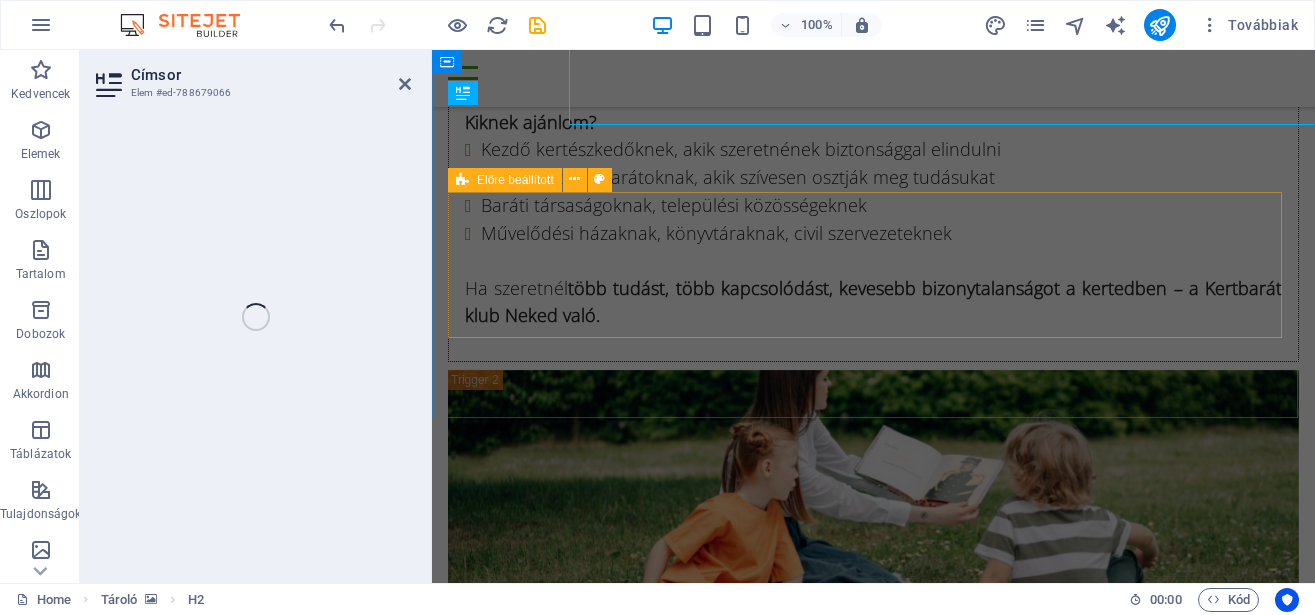 click on "támogatók,  Partnerek Cégek, szervezetek, akikkel együttműködök" at bounding box center (873, 4821) 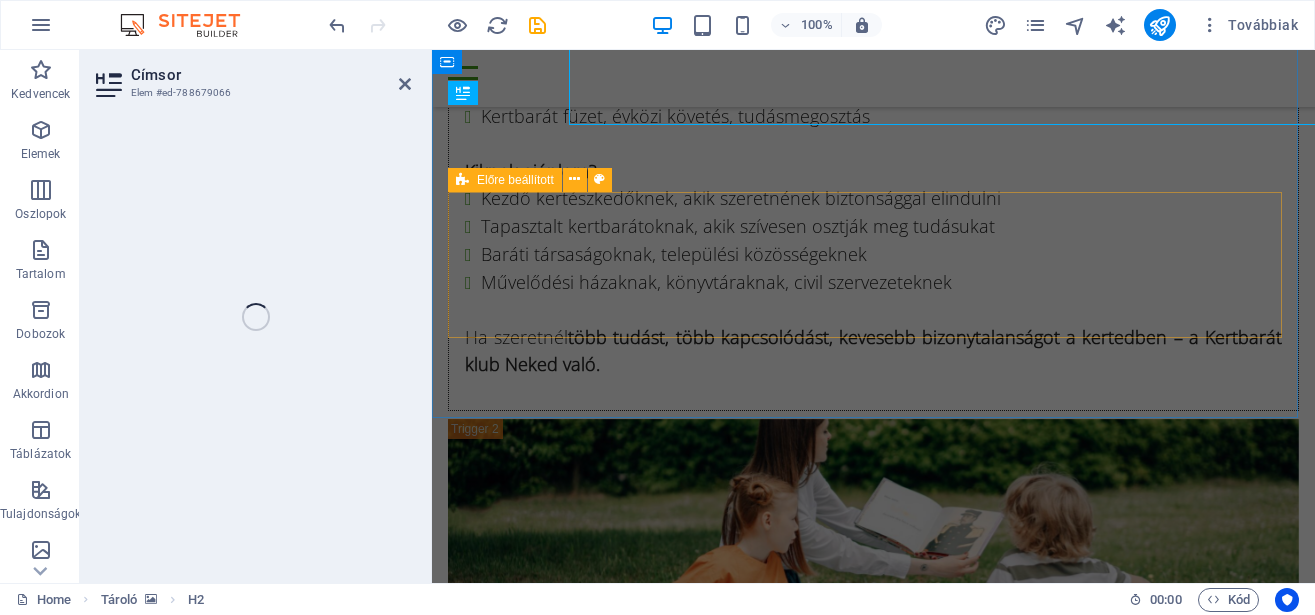scroll, scrollTop: 12462, scrollLeft: 0, axis: vertical 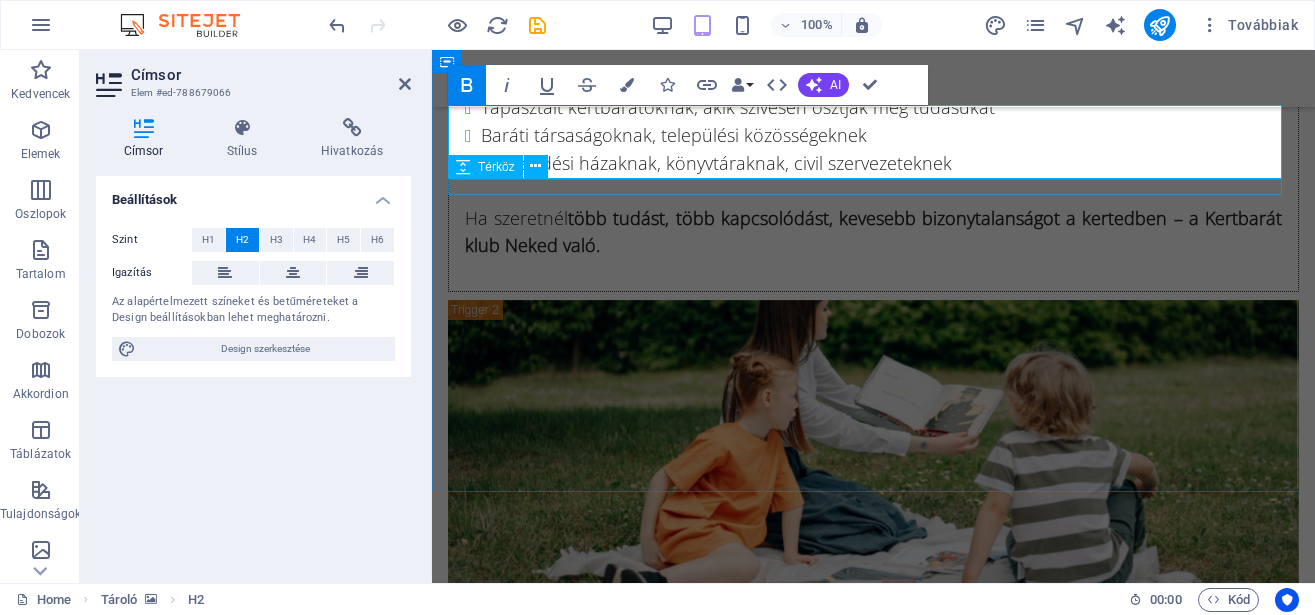 type 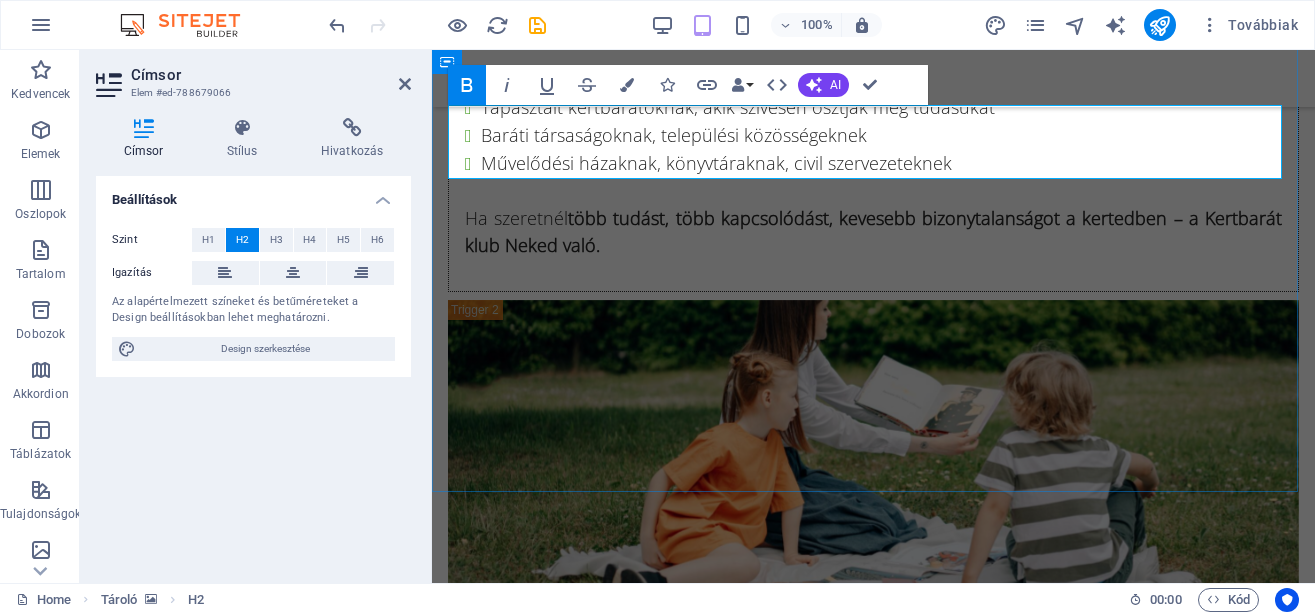 click on "támogatók," at bounding box center [756, 4414] 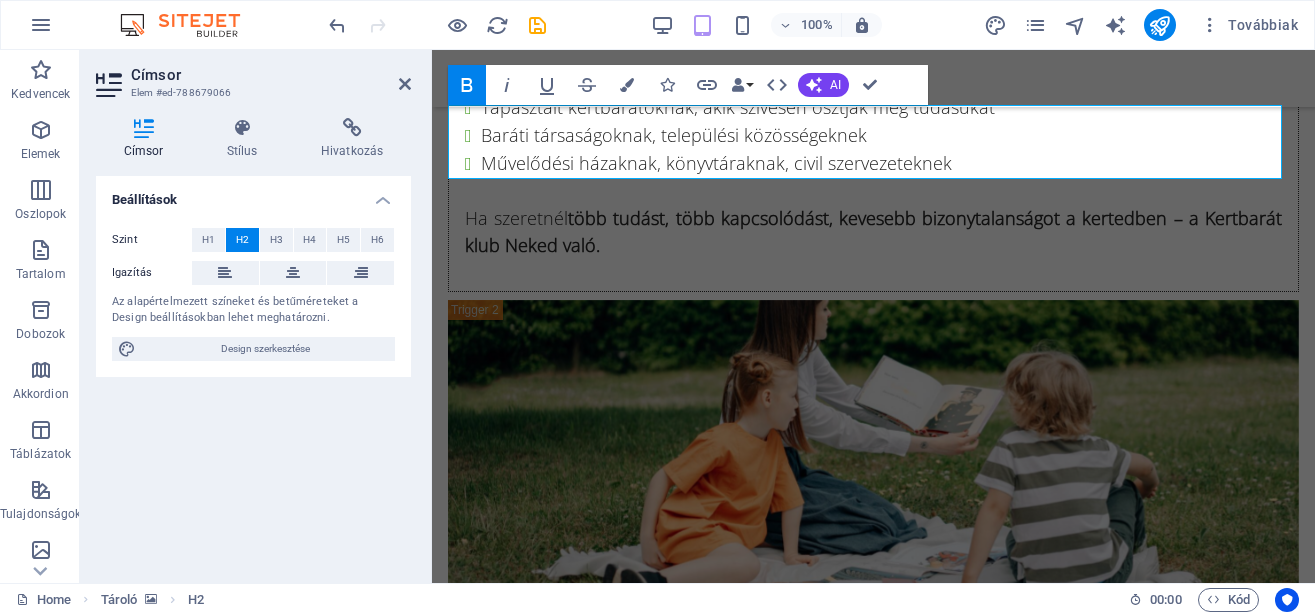 click on "támogatók," at bounding box center [756, 4414] 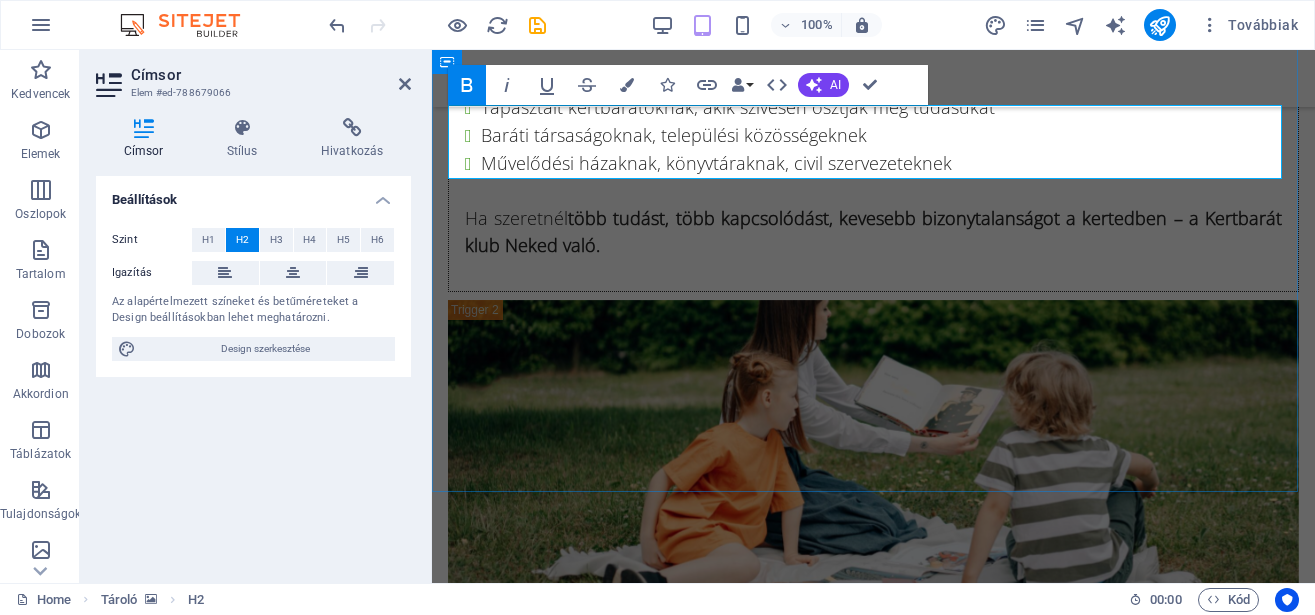 click on "támogatók," at bounding box center (756, 4414) 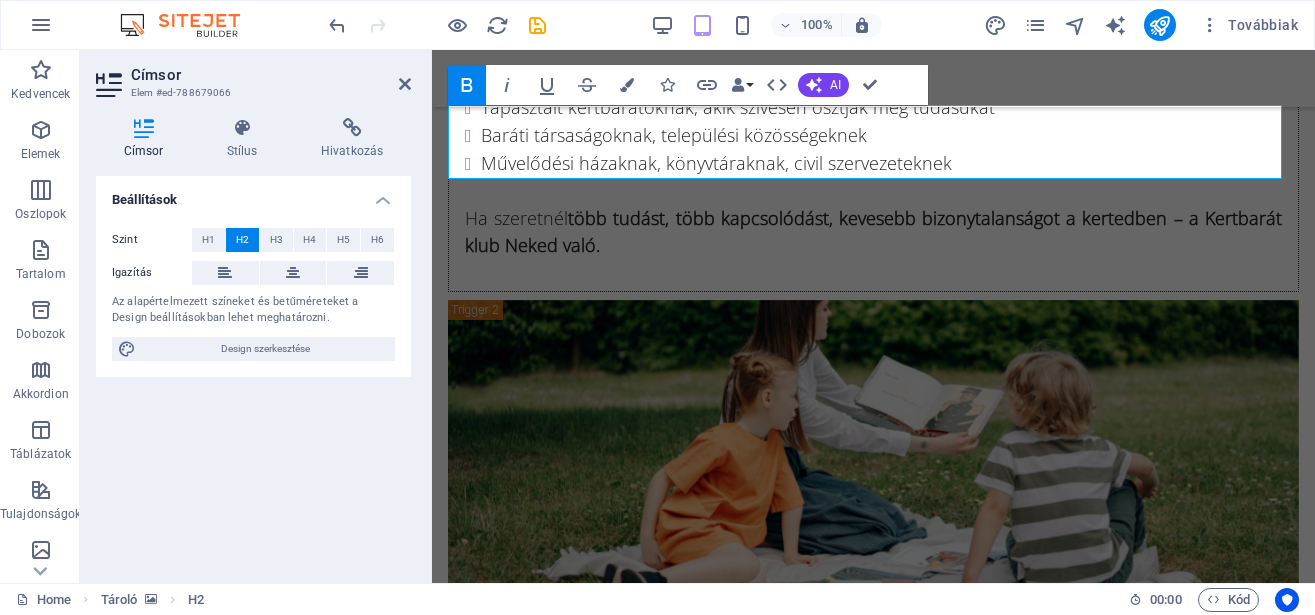 type 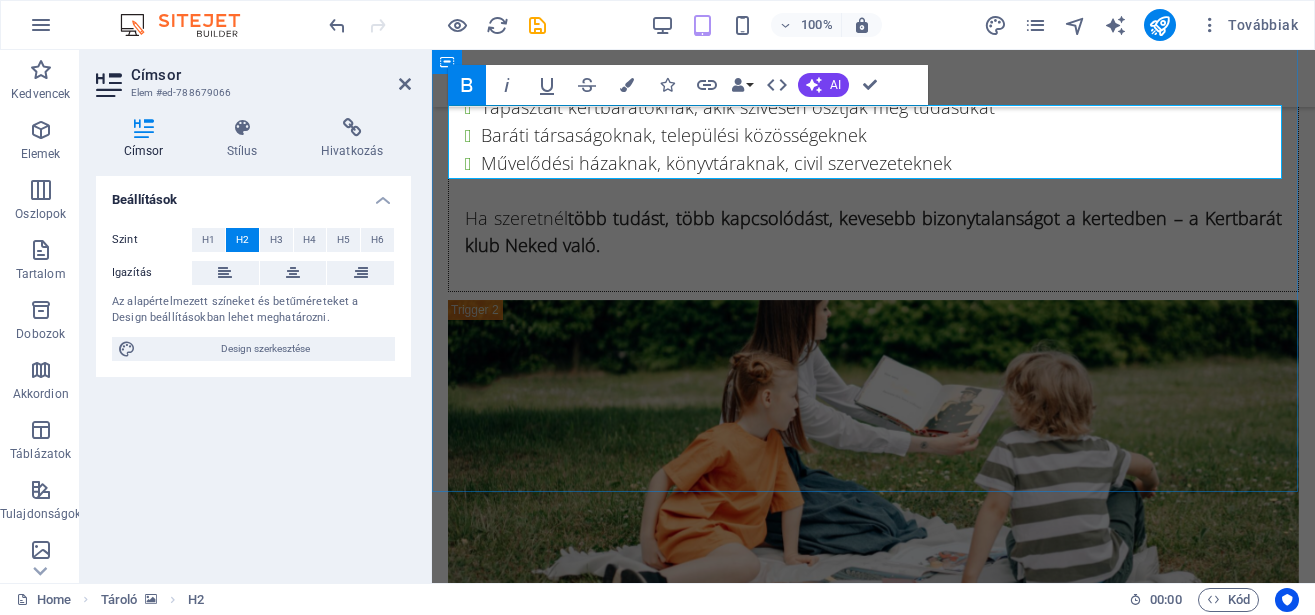 click on "partnerek,  Partnerek" at bounding box center [873, 4423] 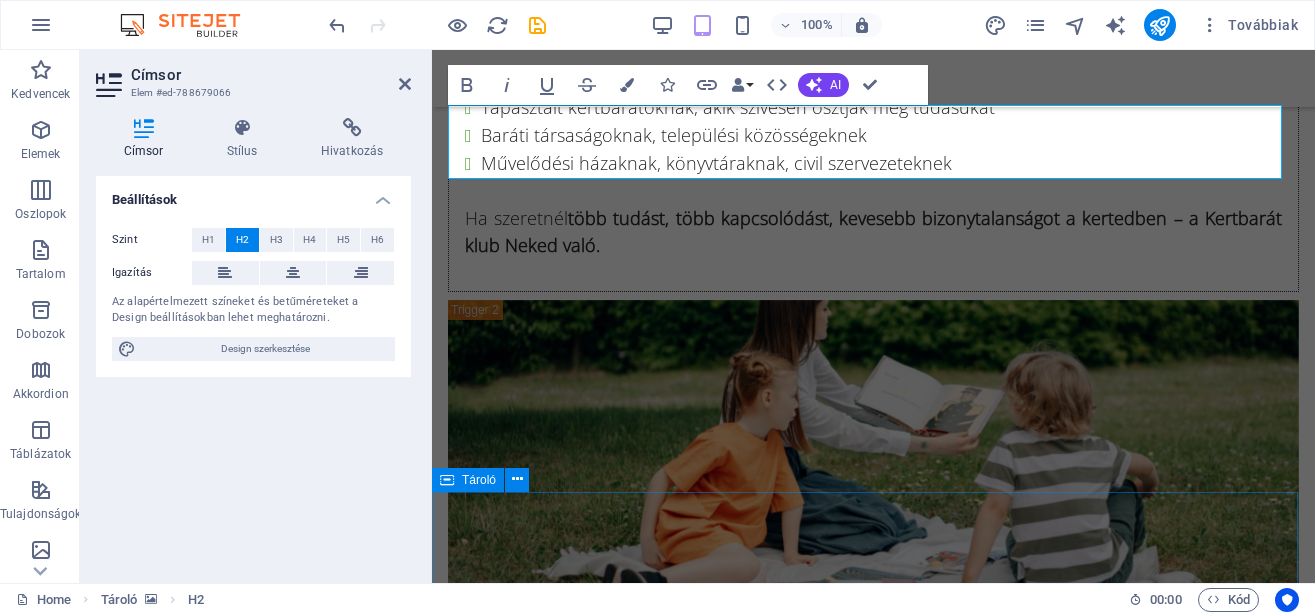 click on "Szeretnél velem dolgozni? Vedd fel velem a kapcsolatot itt és most" at bounding box center [873, 5234] 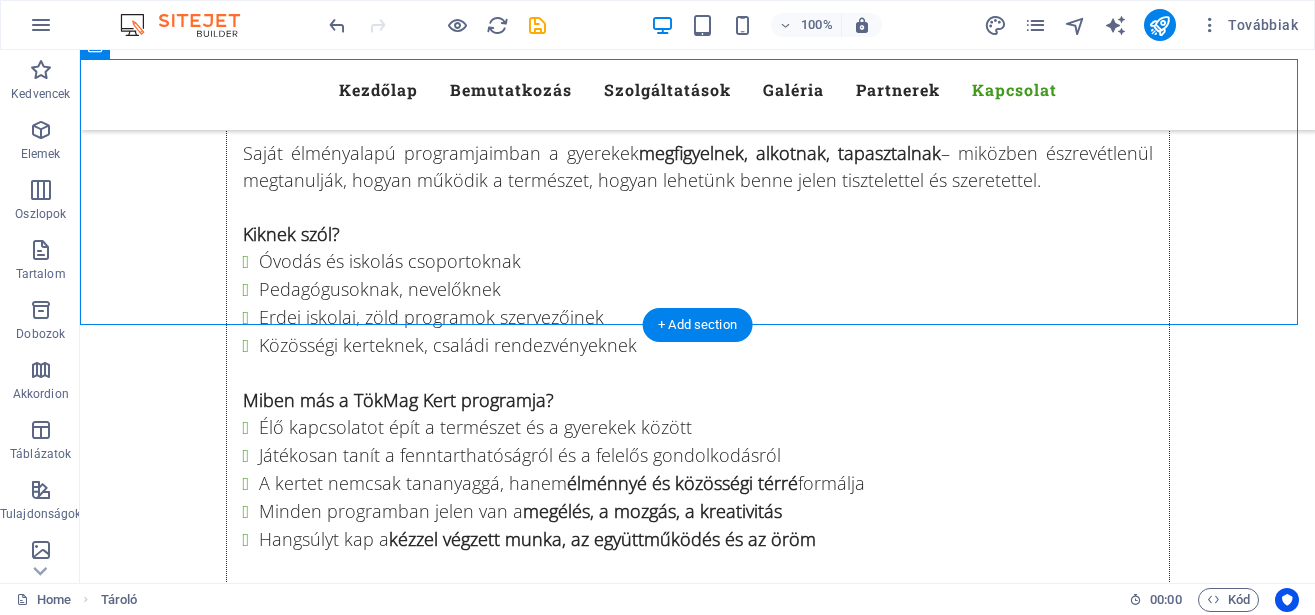 scroll, scrollTop: 13081, scrollLeft: 0, axis: vertical 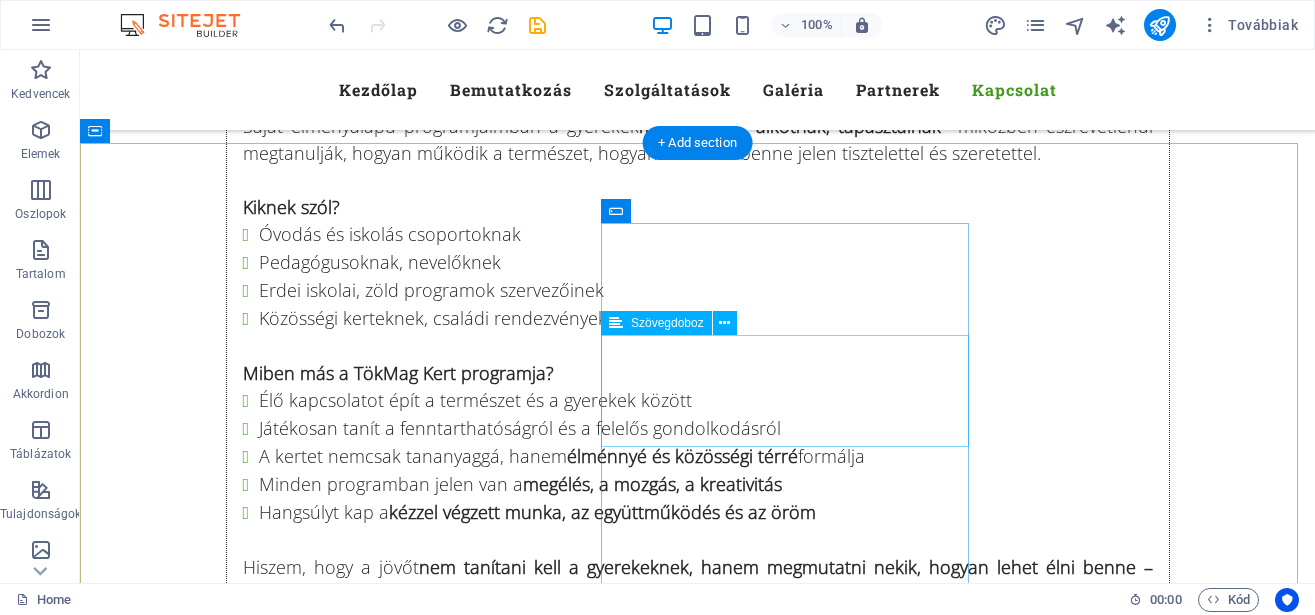click 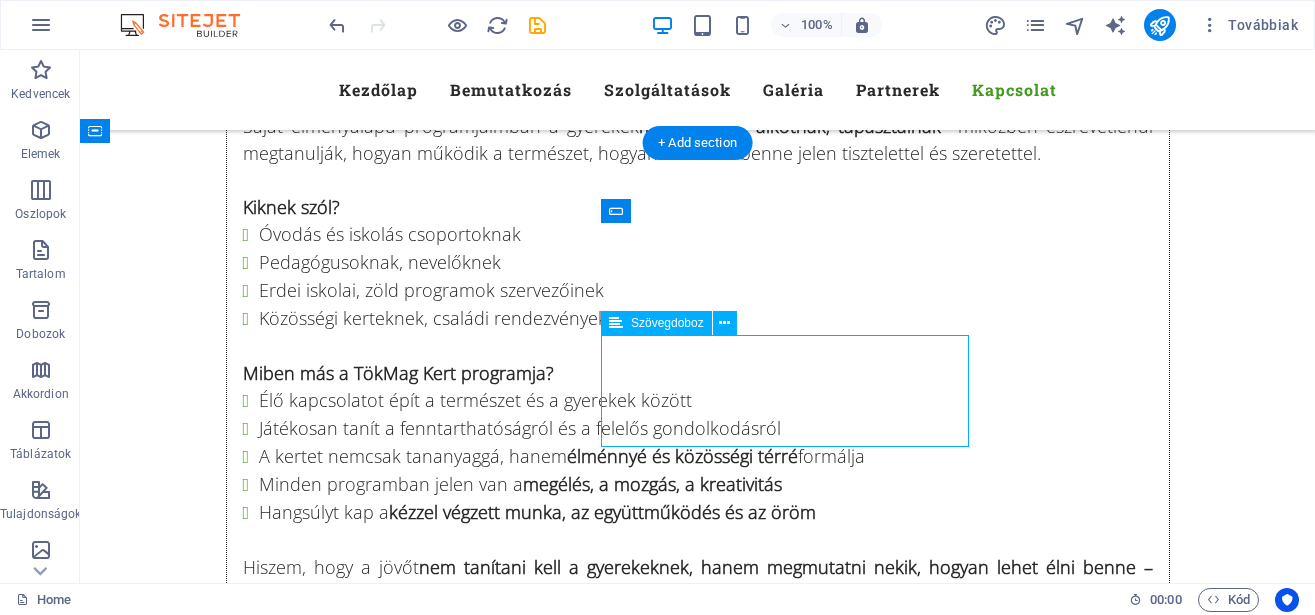 click 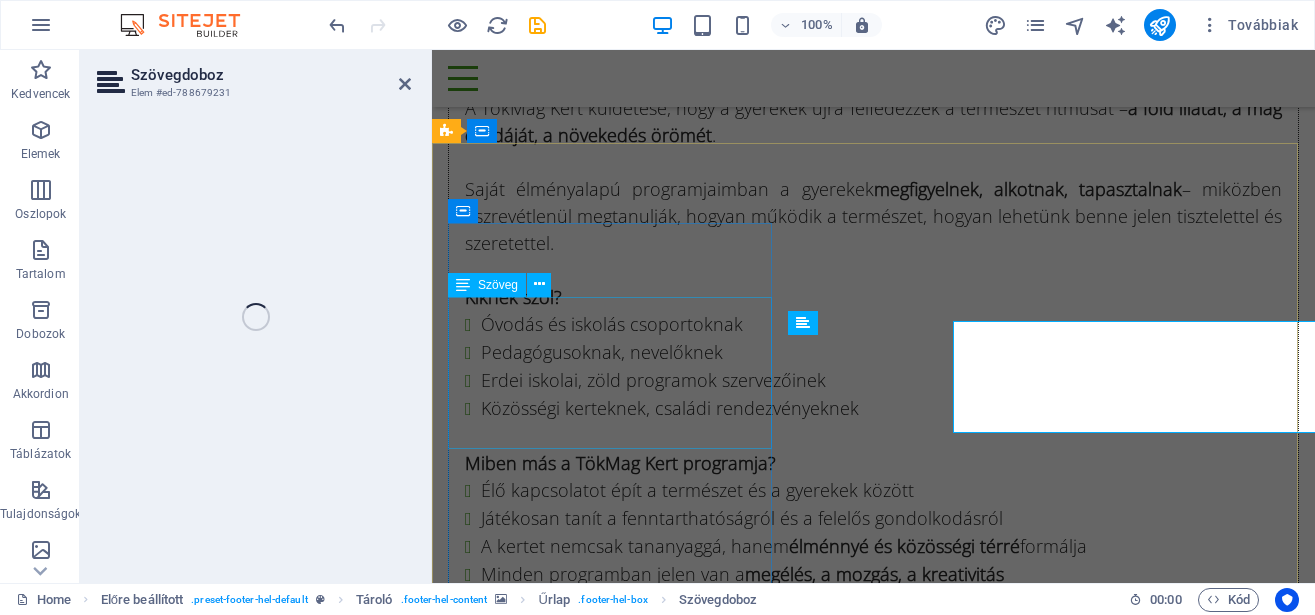 scroll, scrollTop: 13067, scrollLeft: 0, axis: vertical 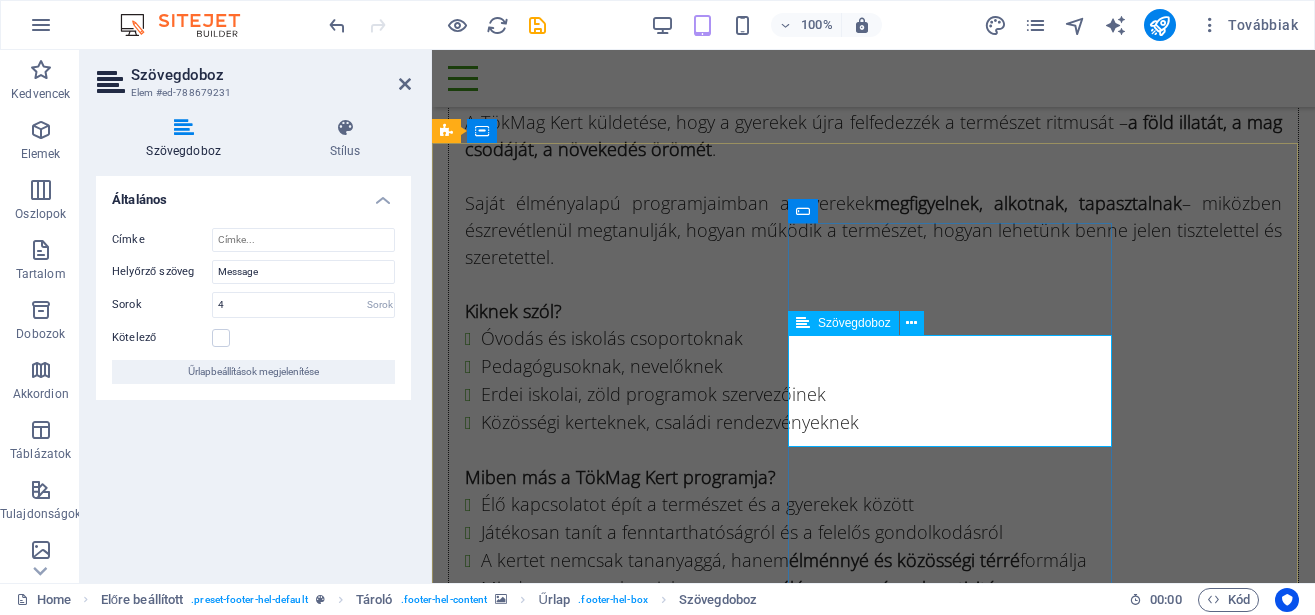 click 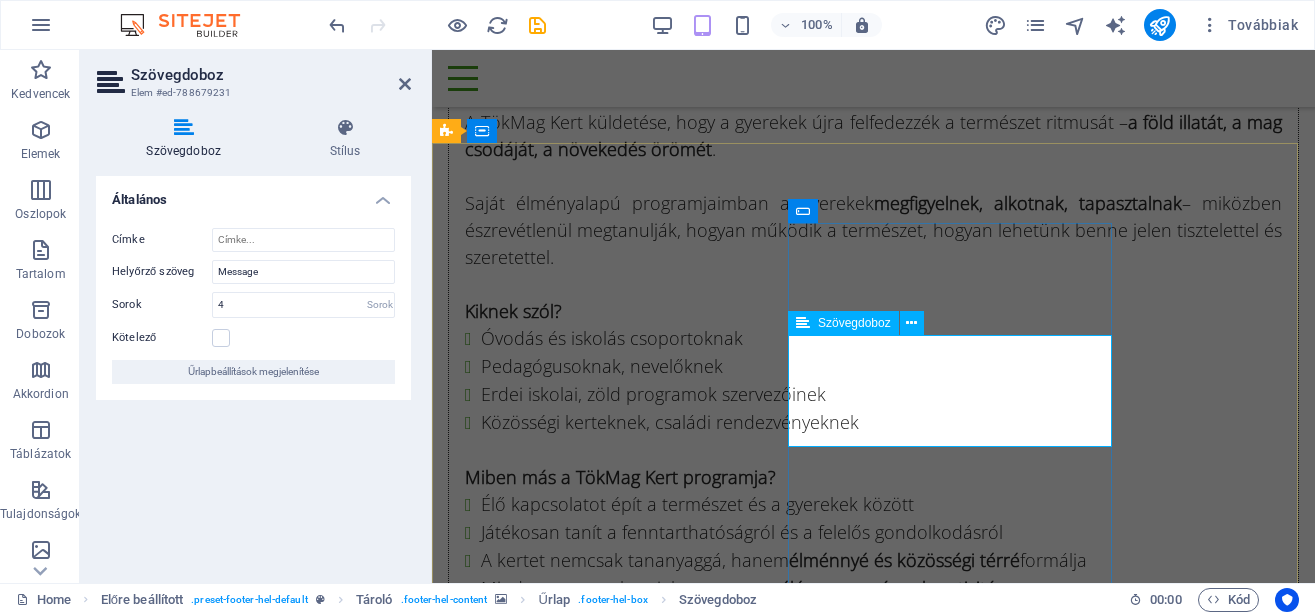 click 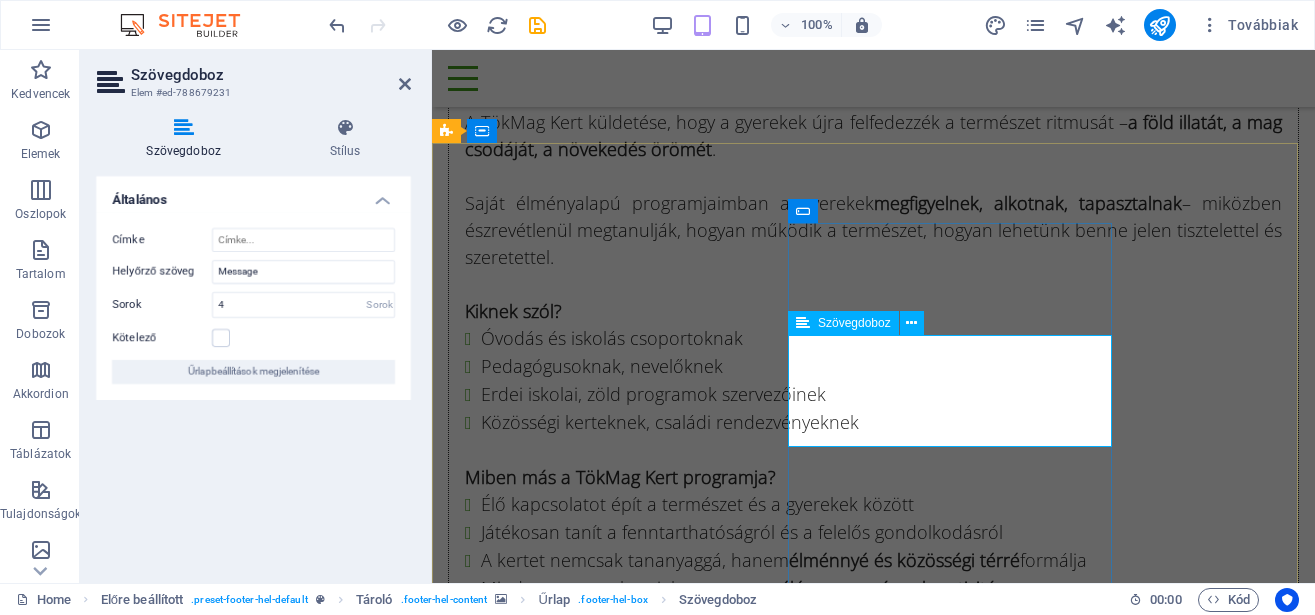 click 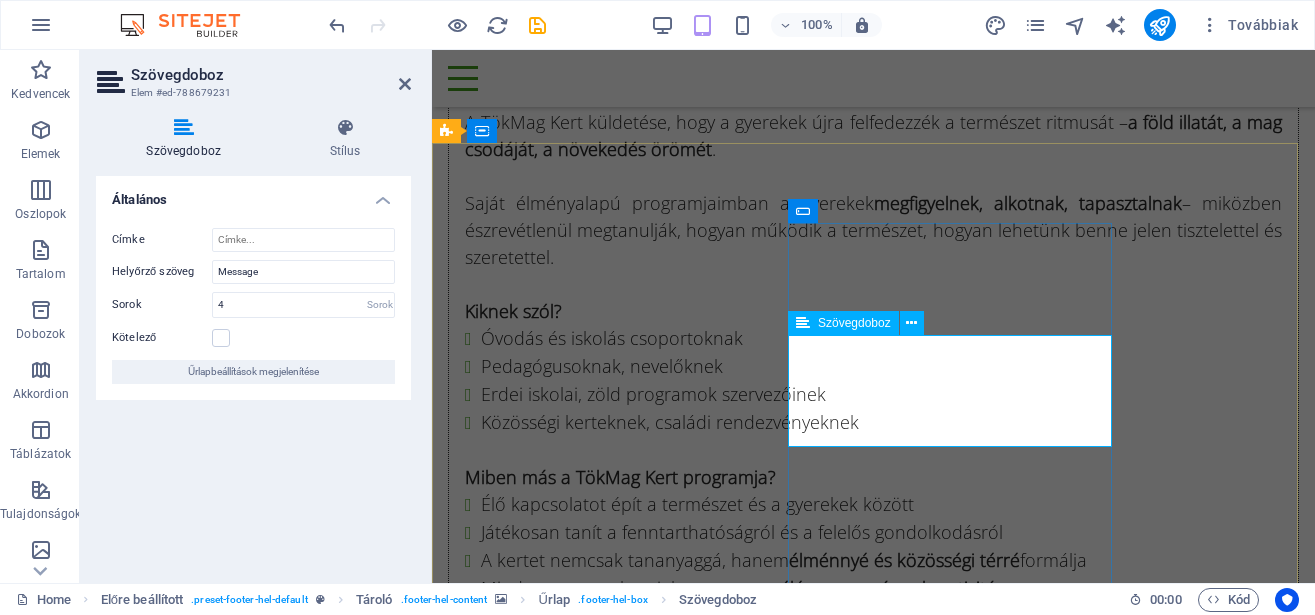 drag, startPoint x: 867, startPoint y: 357, endPoint x: 811, endPoint y: 355, distance: 56.0357 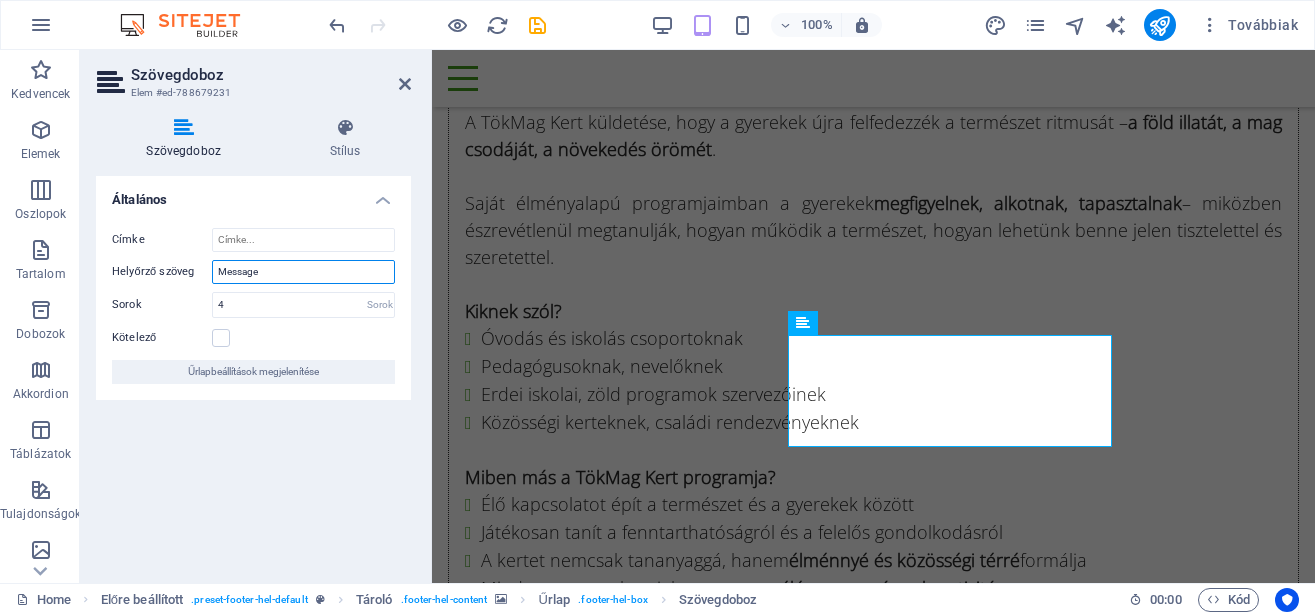drag, startPoint x: 271, startPoint y: 273, endPoint x: 188, endPoint y: 271, distance: 83.02409 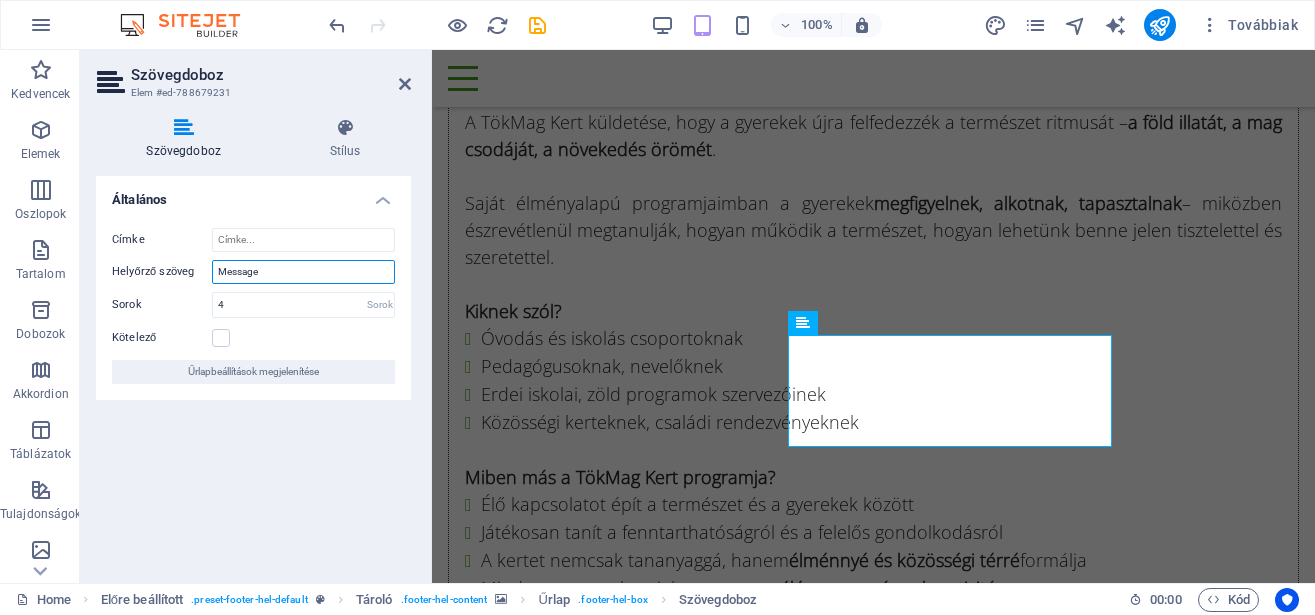 click on "Message" at bounding box center [303, 272] 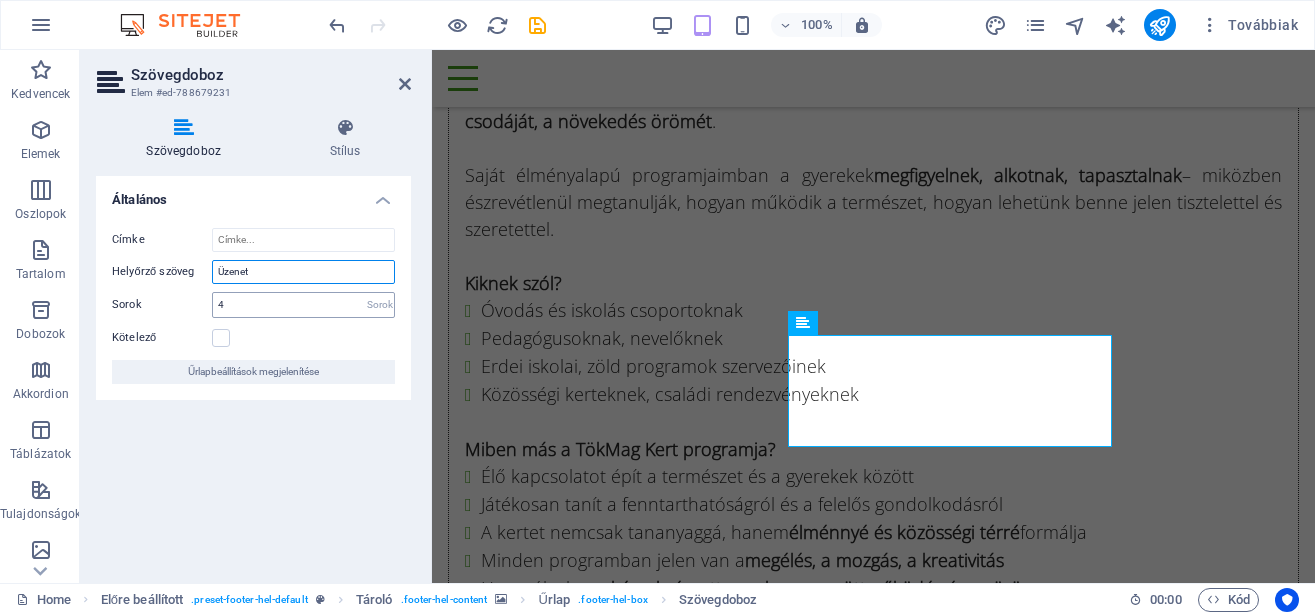 type on "Üzenet" 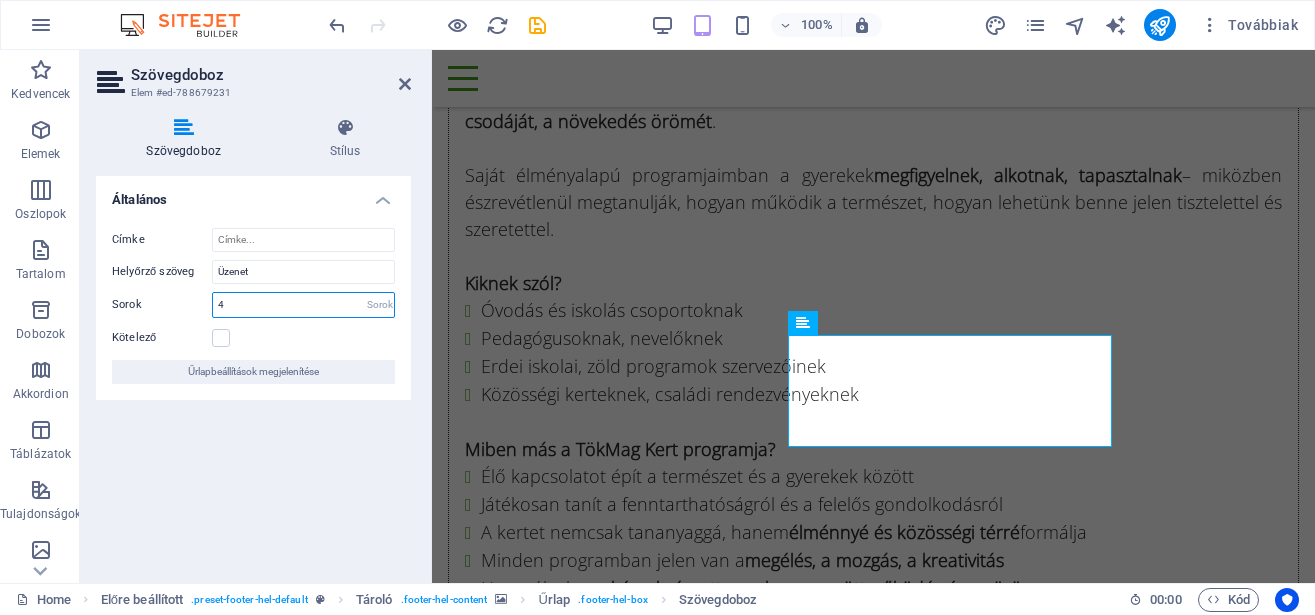 click on "4" at bounding box center (303, 305) 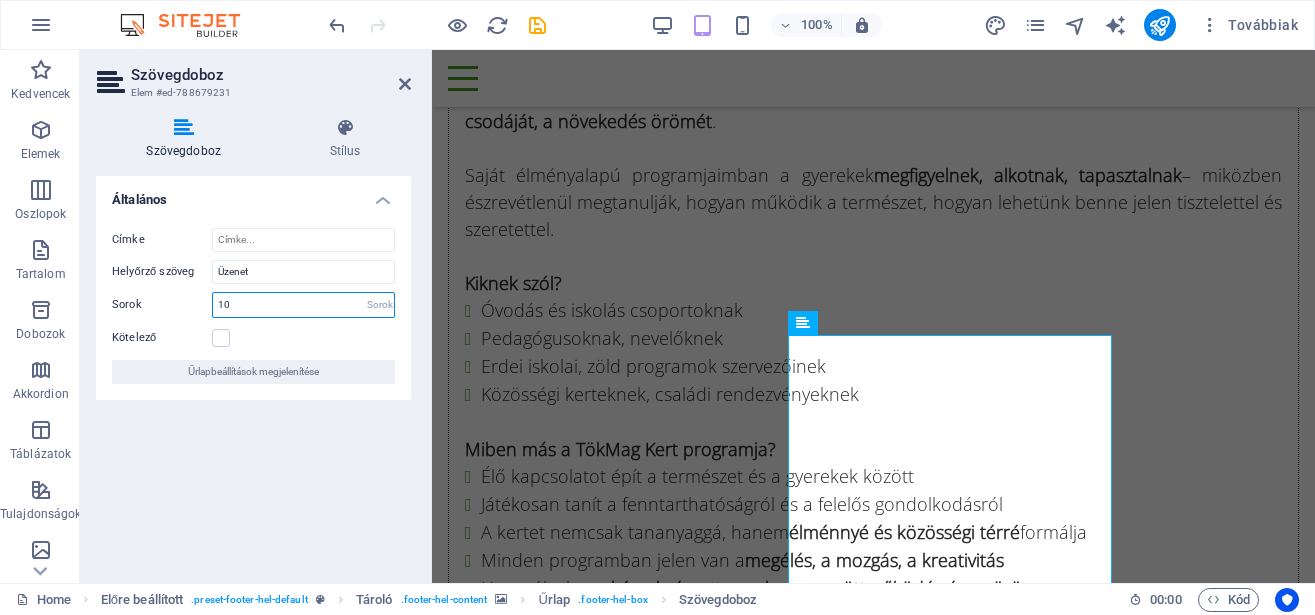 type on "1" 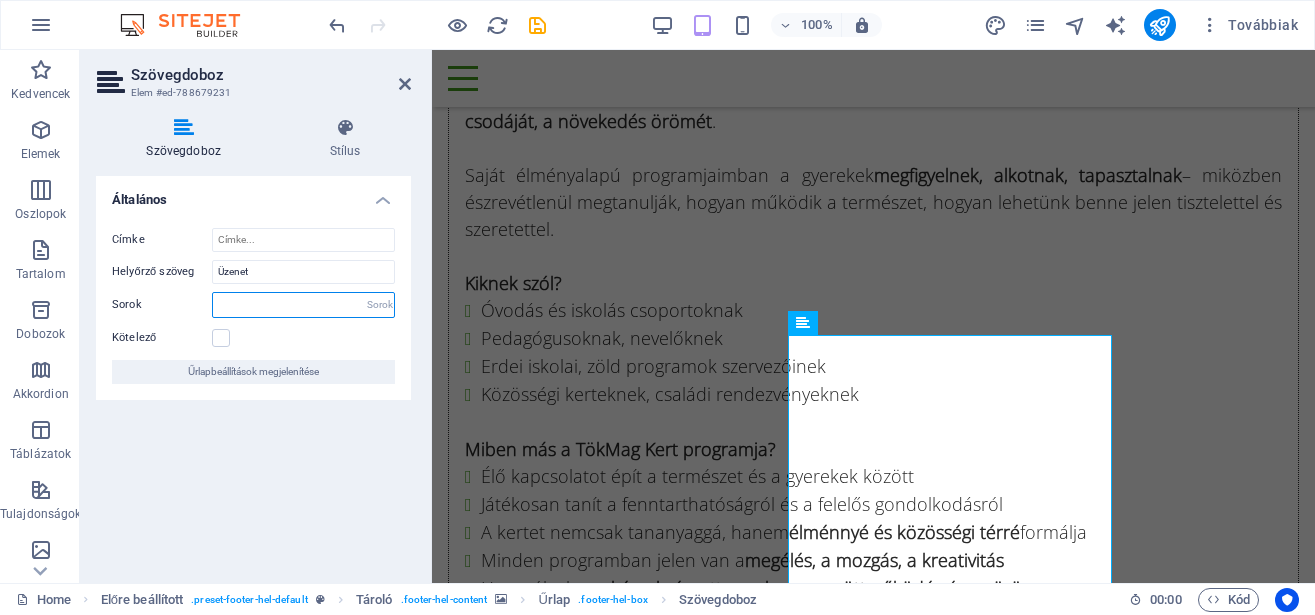 type on "4" 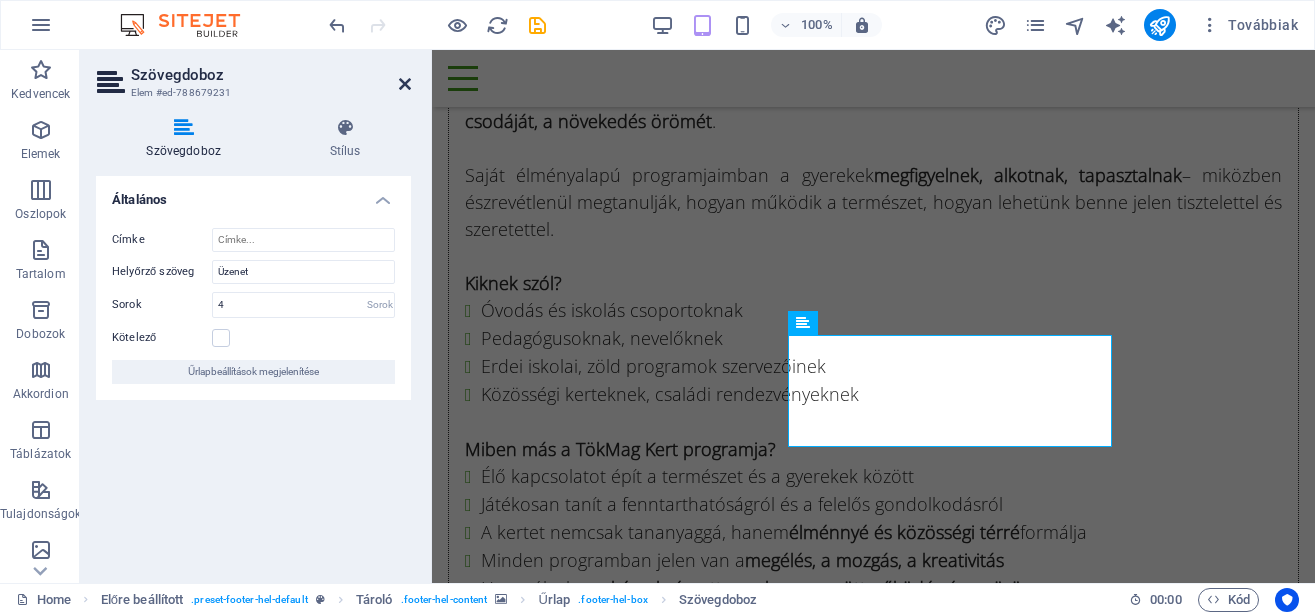 click at bounding box center [405, 84] 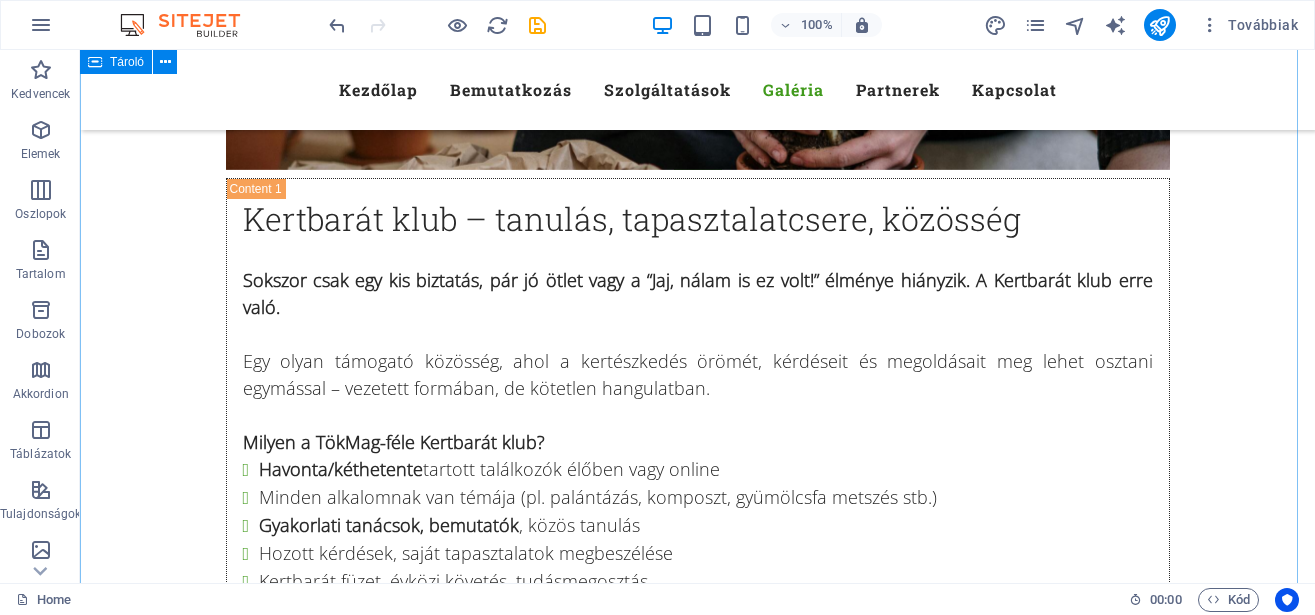 scroll, scrollTop: 11680, scrollLeft: 0, axis: vertical 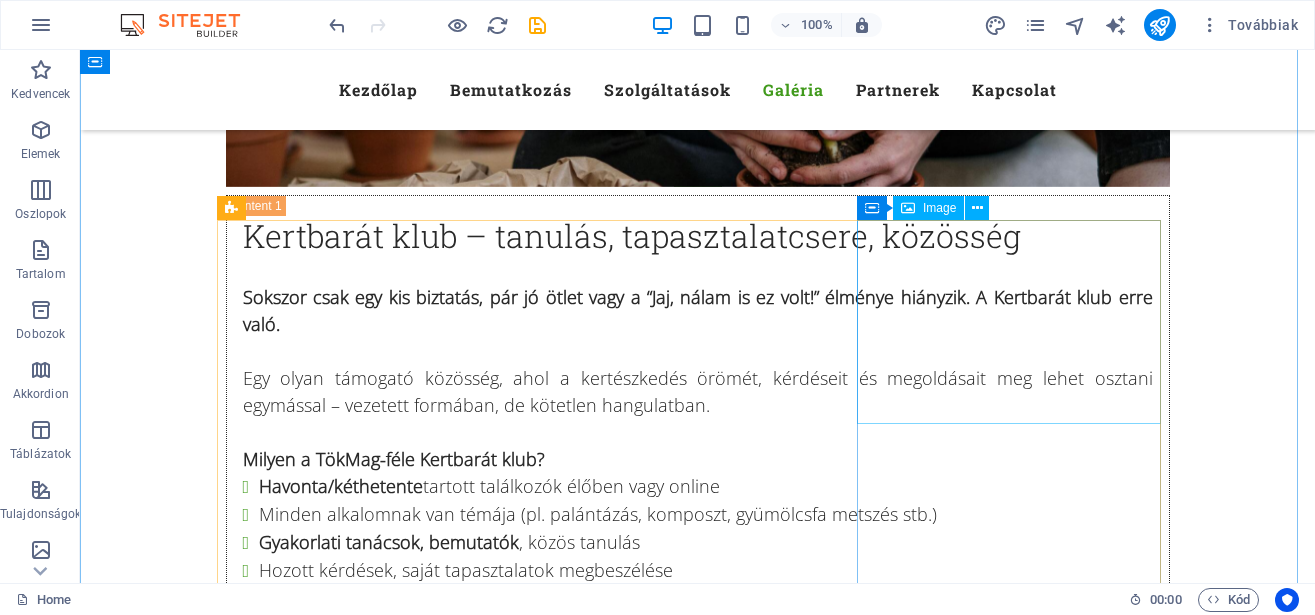 click at bounding box center [698, 4113] 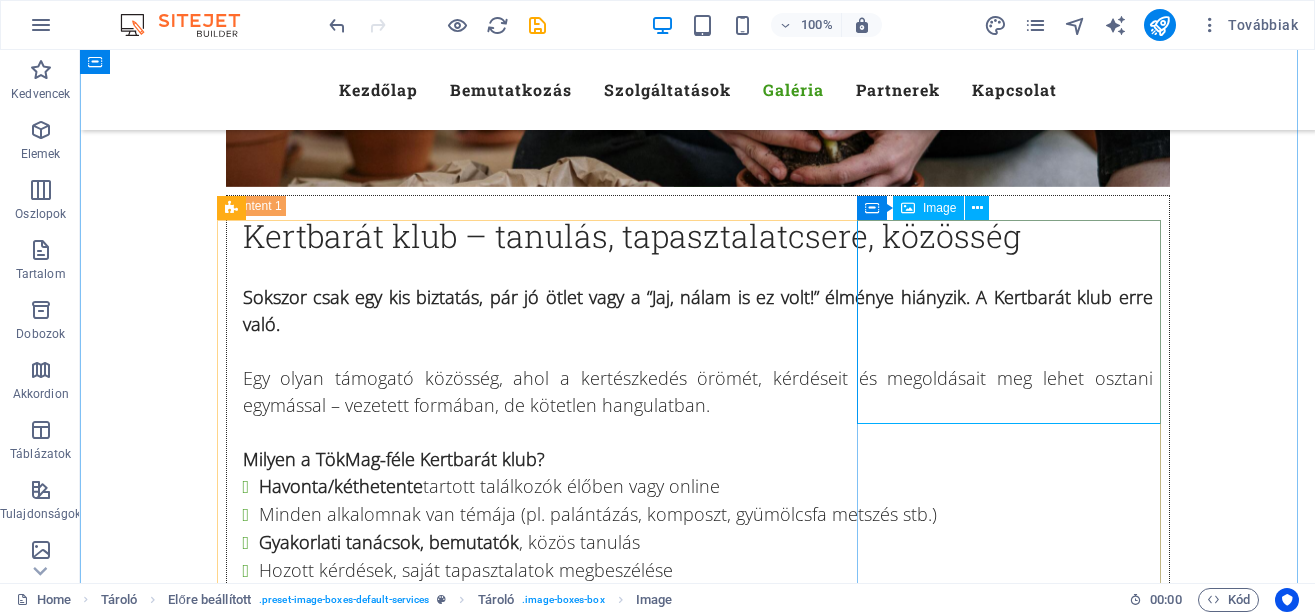 click on "Image" at bounding box center [928, 208] 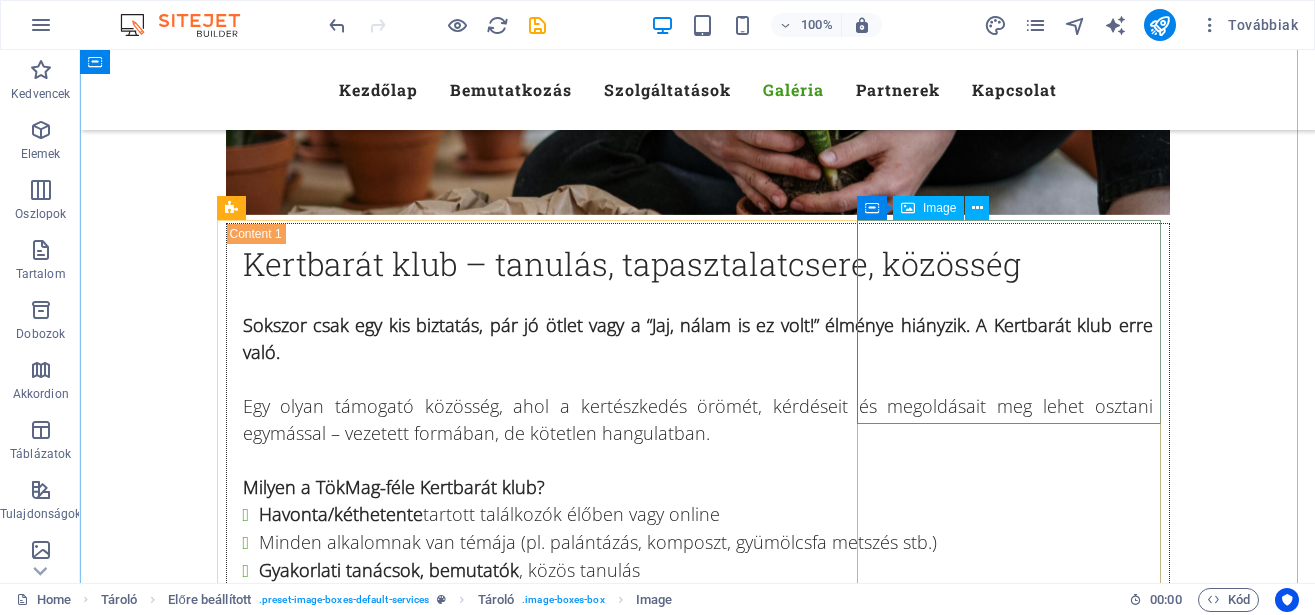 select on "%" 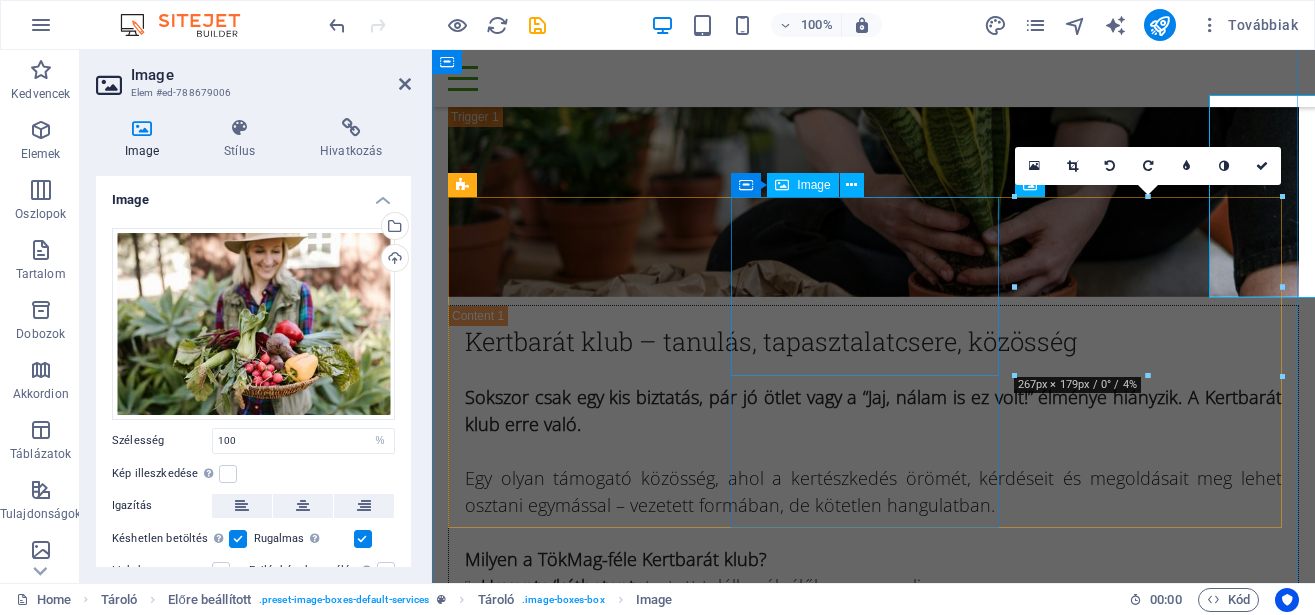 scroll, scrollTop: 11879, scrollLeft: 0, axis: vertical 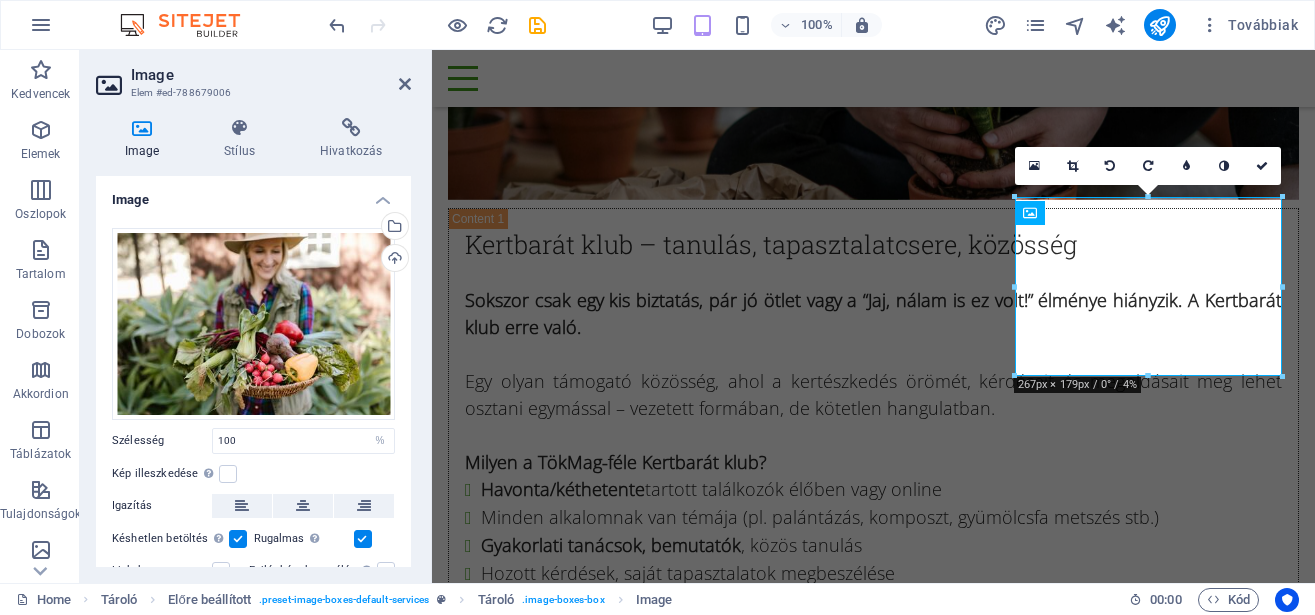 click at bounding box center (142, 128) 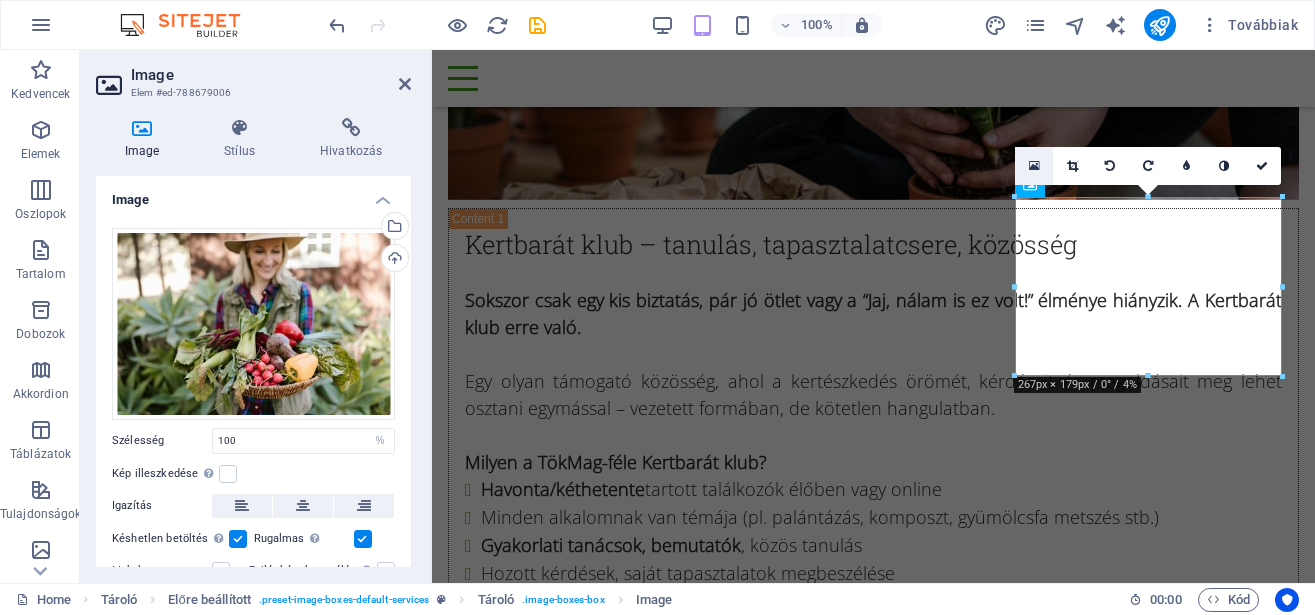 click at bounding box center (1034, 166) 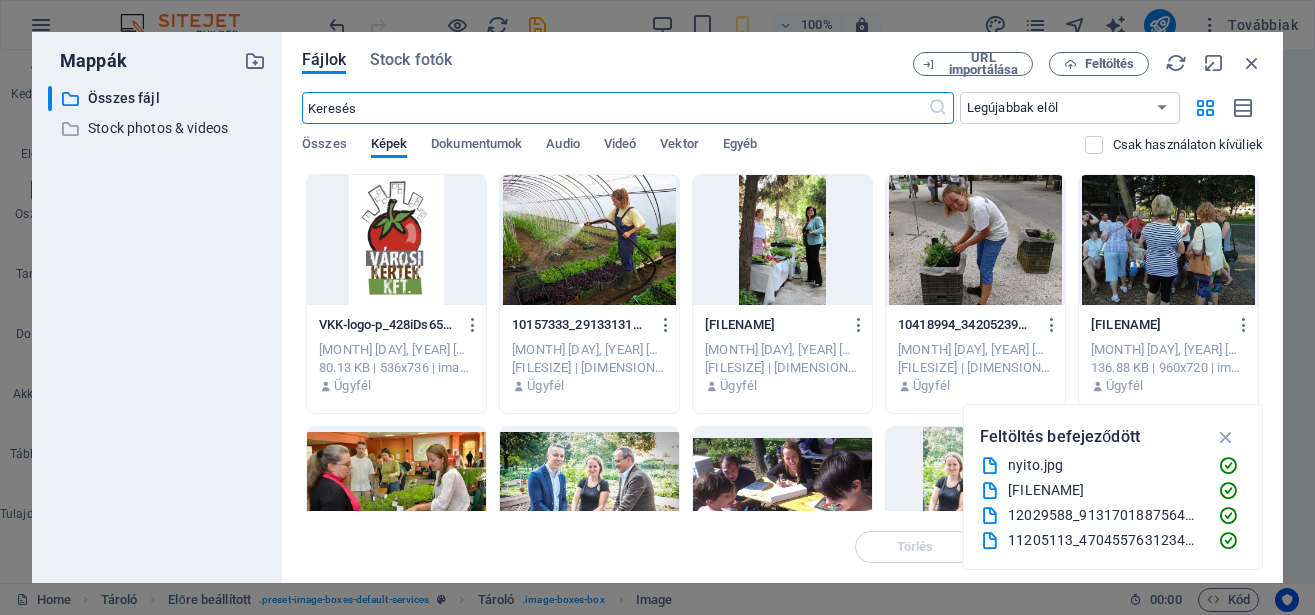 scroll, scrollTop: 19605, scrollLeft: 0, axis: vertical 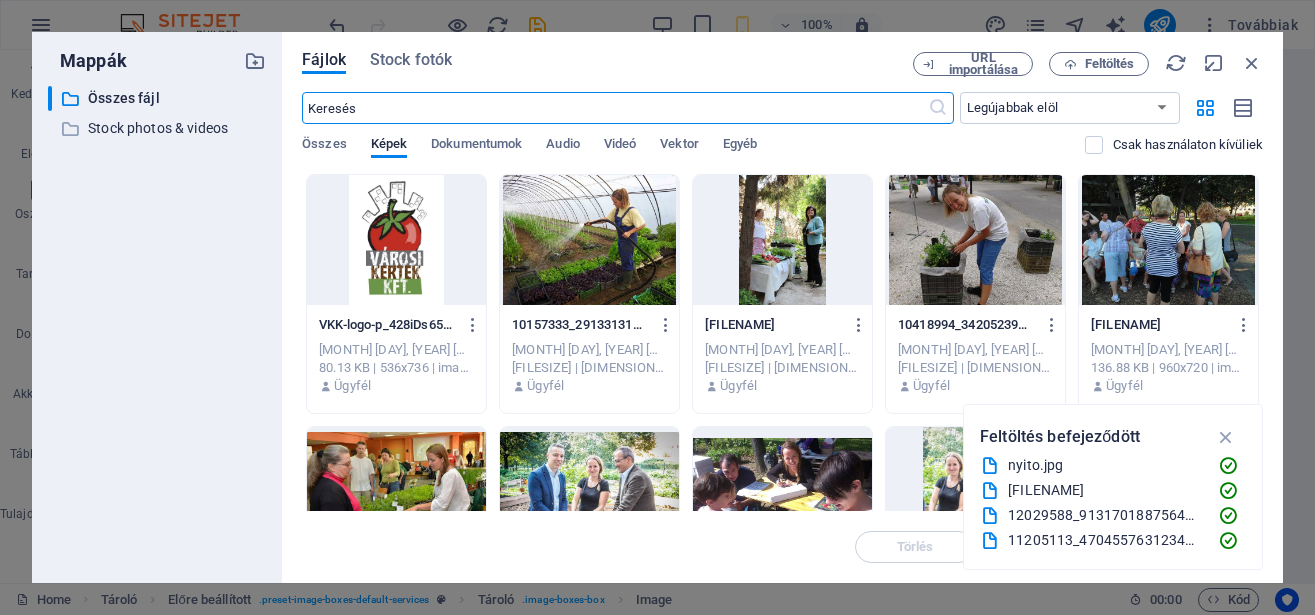 click at bounding box center [589, 240] 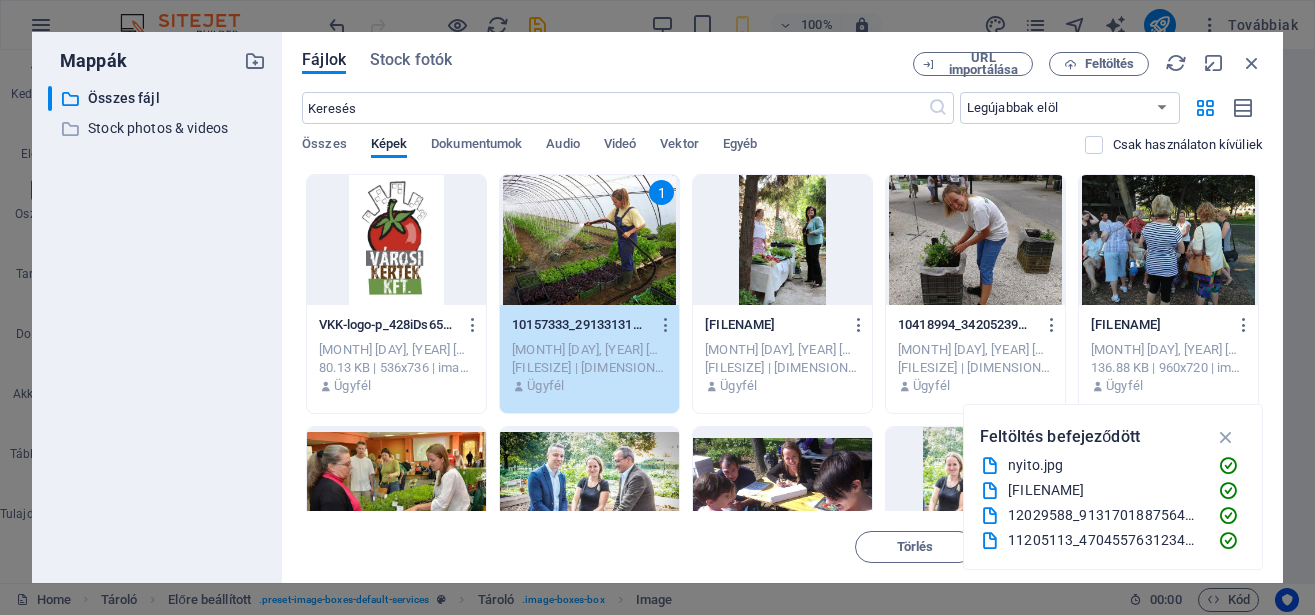 click on "1" at bounding box center (589, 240) 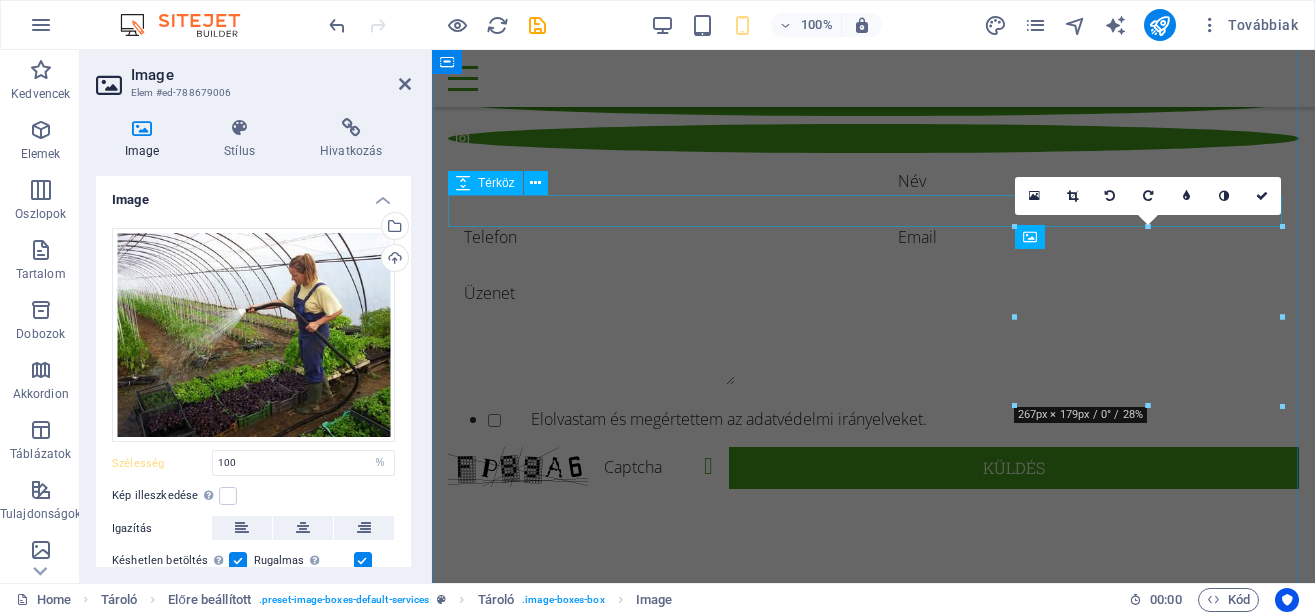 scroll, scrollTop: 11849, scrollLeft: 0, axis: vertical 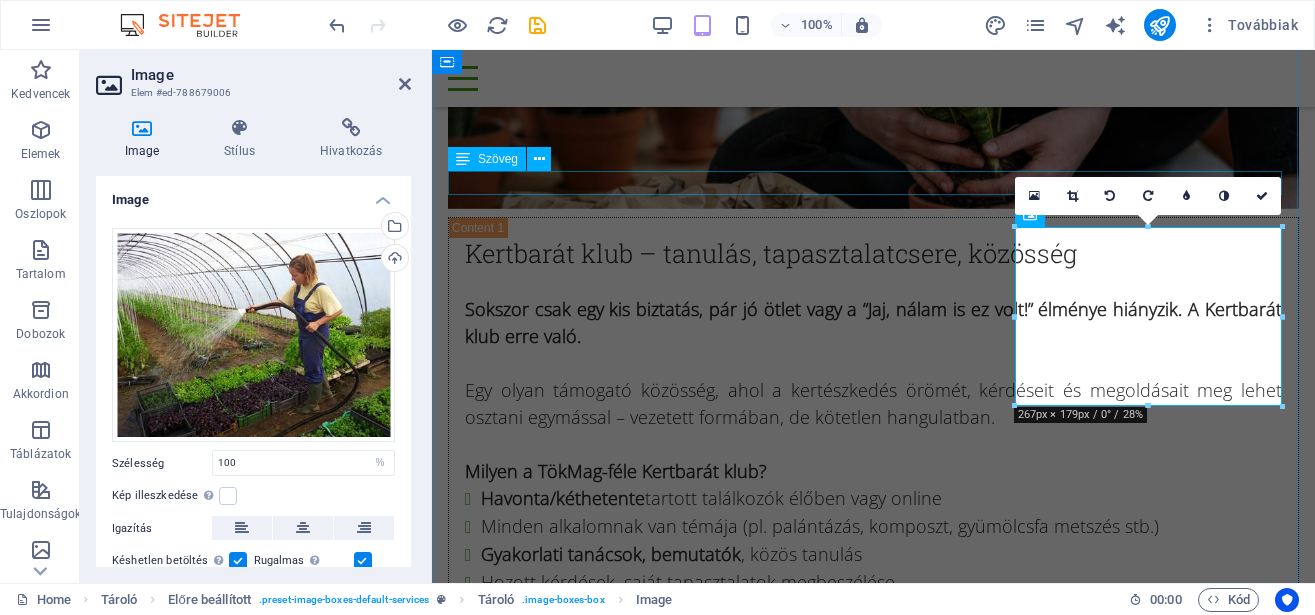 click on "feltöltés alatt" at bounding box center [873, 2516] 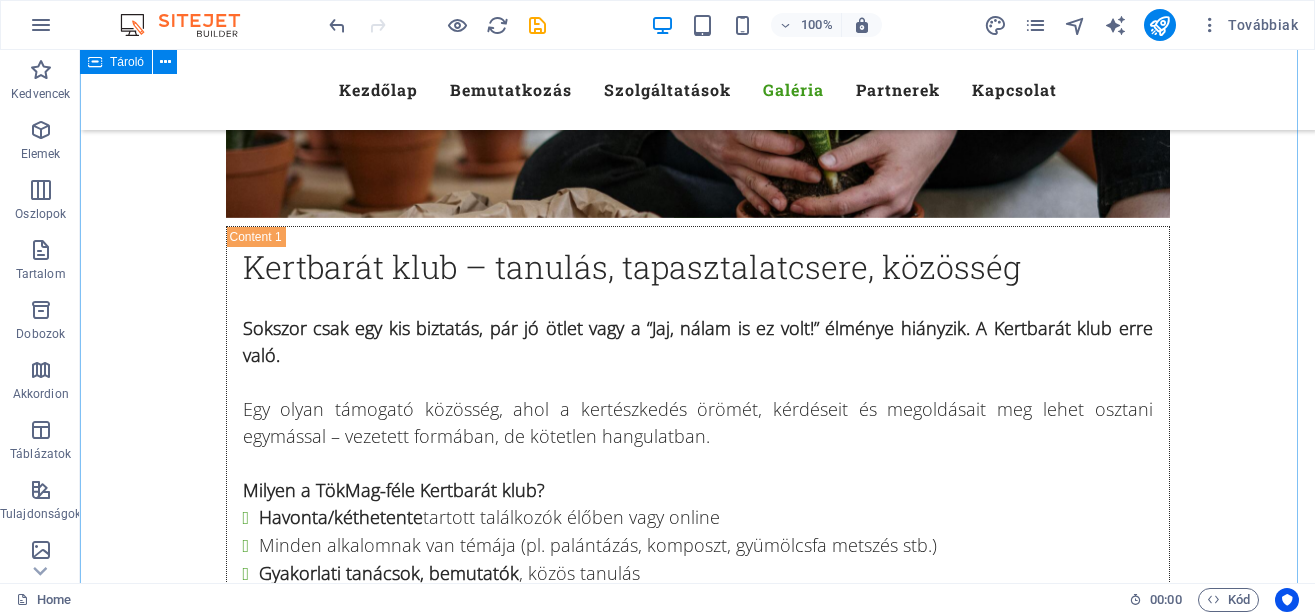 scroll, scrollTop: 11853, scrollLeft: 0, axis: vertical 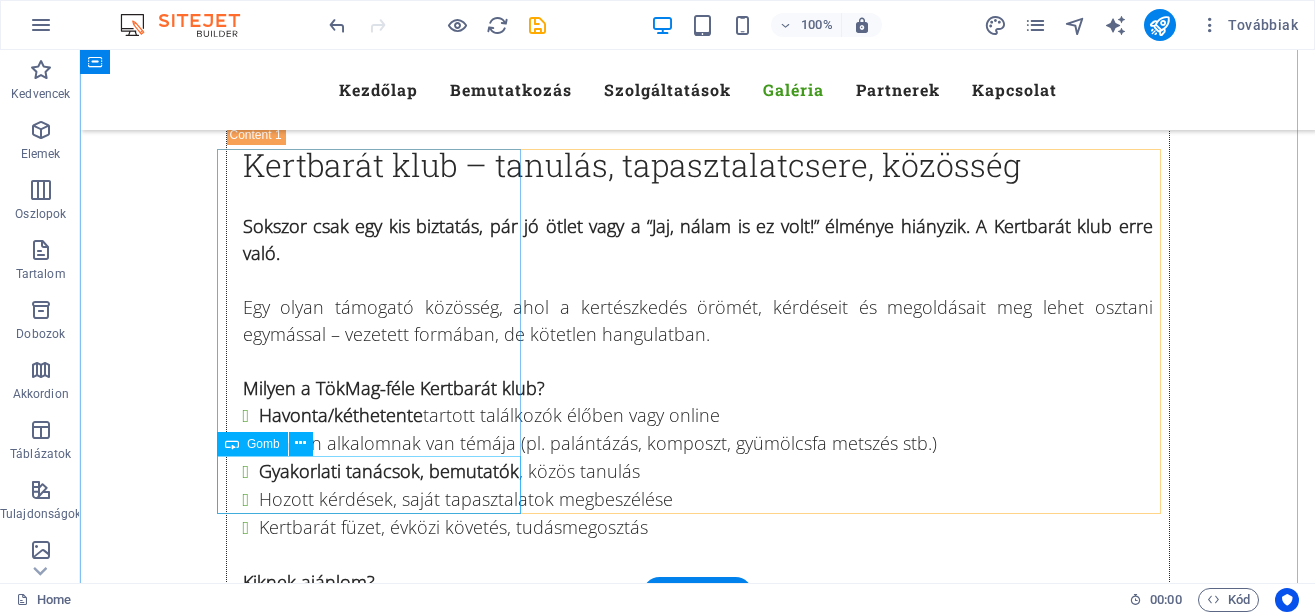 click on "nézzük" at bounding box center (698, 3317) 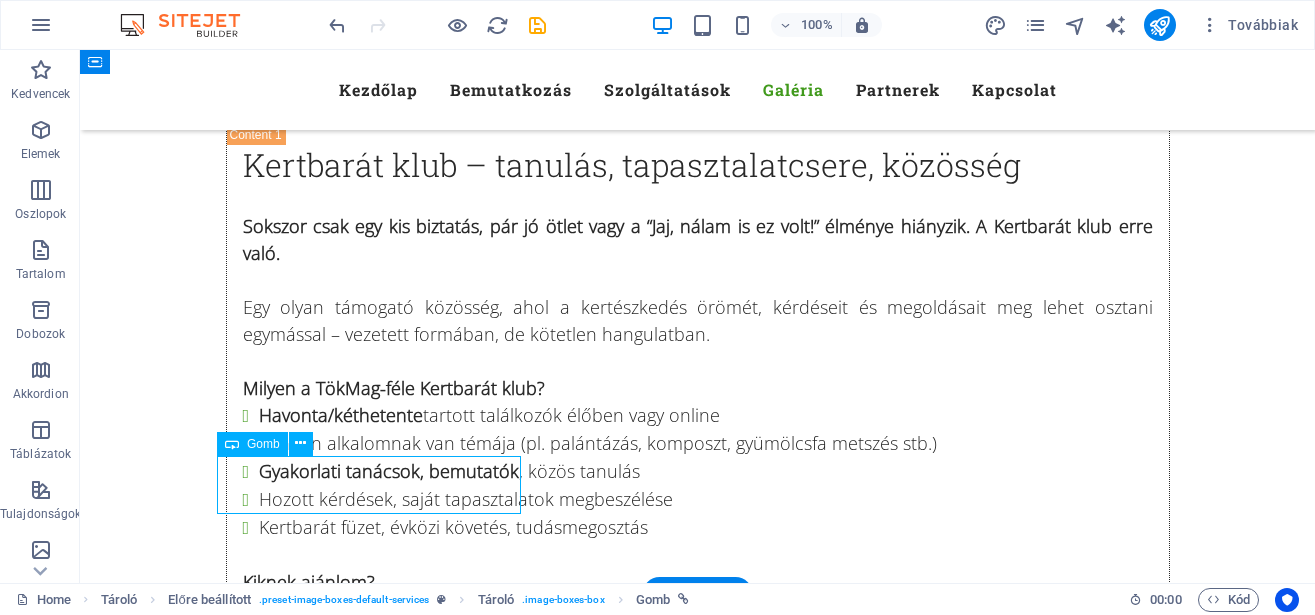 click on "nézzük" at bounding box center (698, 3317) 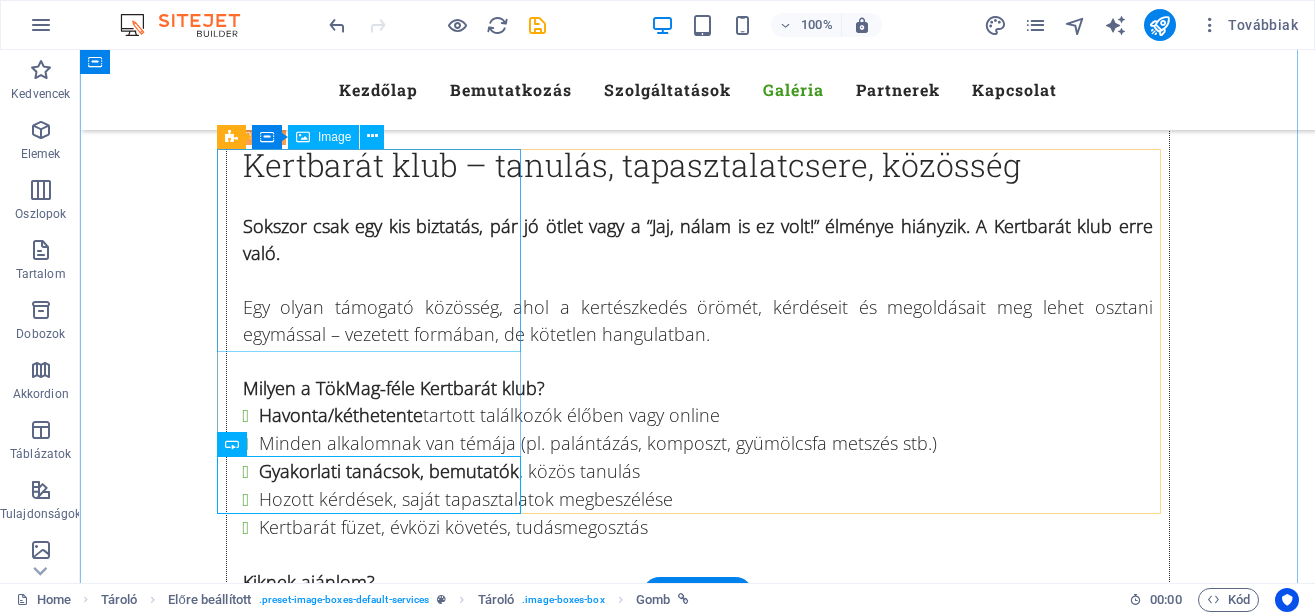 click at bounding box center (698, 2869) 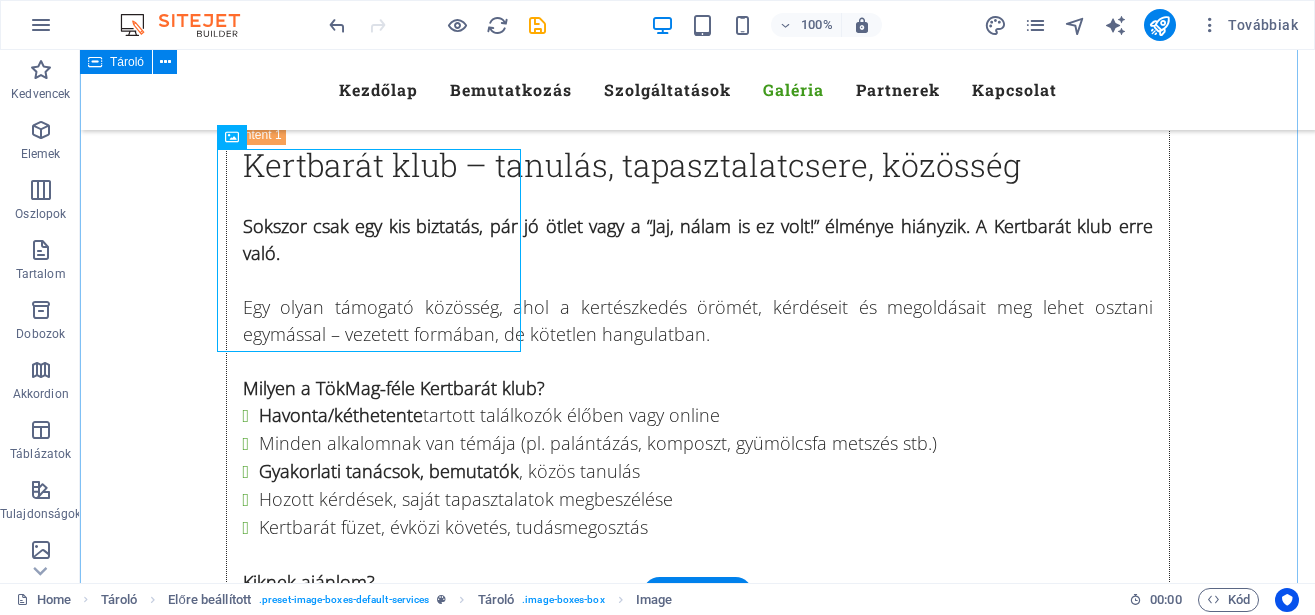 click on "TökMag Kert  Galéria Képek, videók, online megjelenések feltöltés alatt Bemutatkozás feltöltés alatt nézzük Oktatás feltöltés alatt Nézzük Egyéb feltöltés alatt Nézzük" at bounding box center [697, 3433] 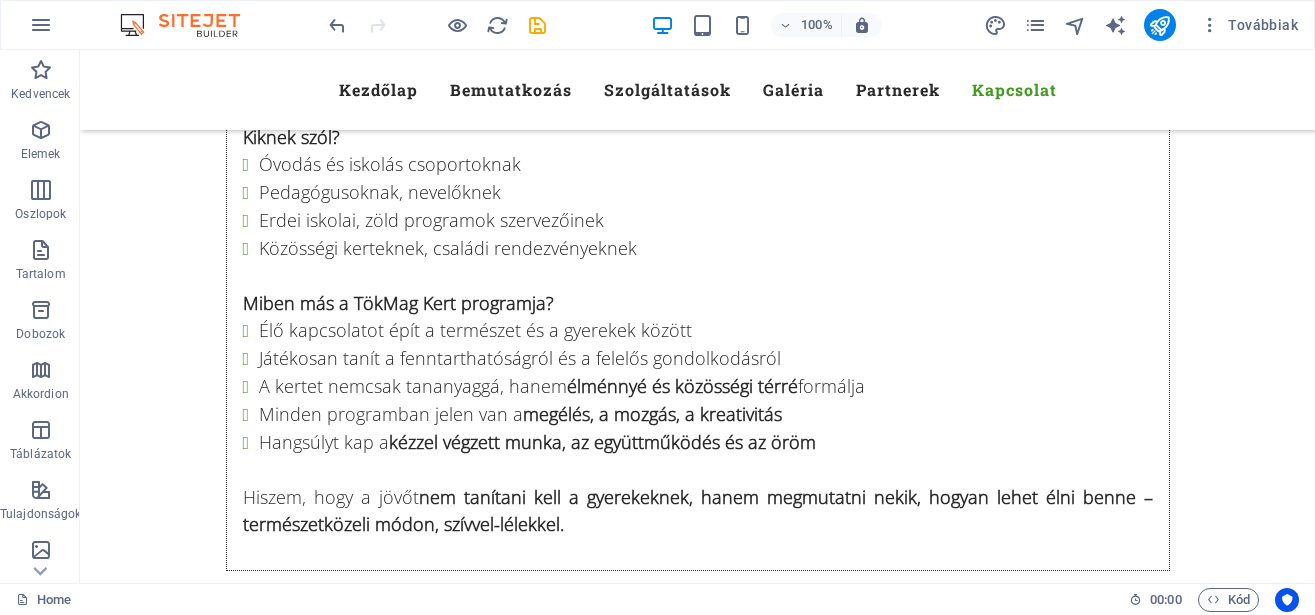 scroll, scrollTop: 13210, scrollLeft: 0, axis: vertical 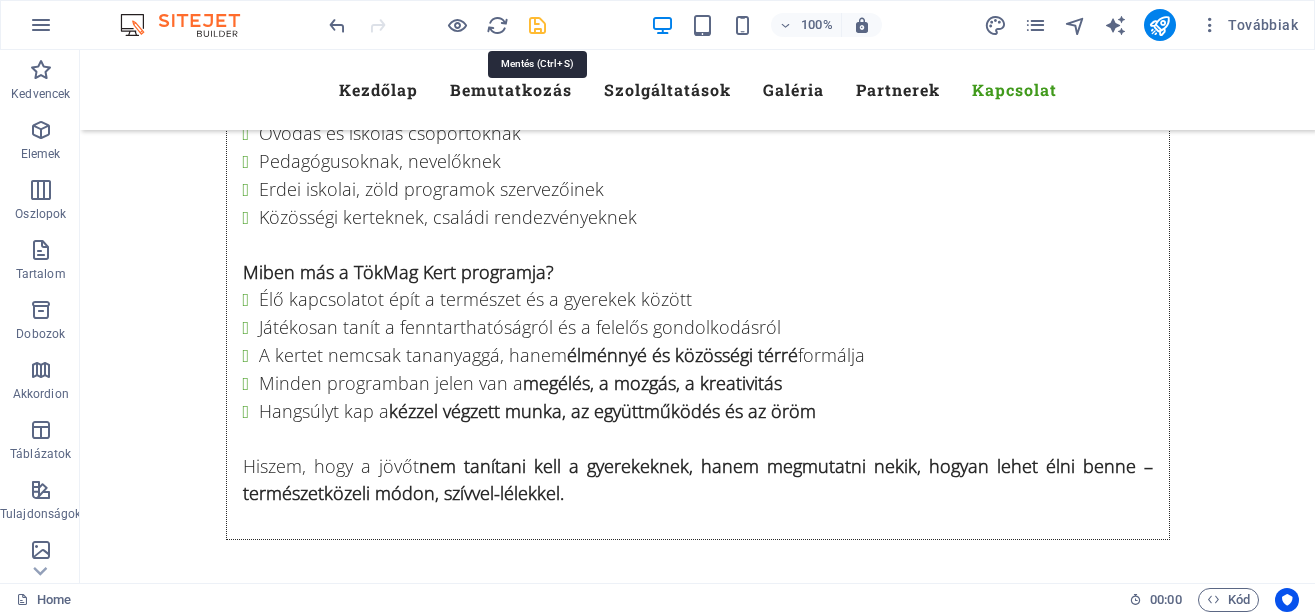 click at bounding box center (537, 25) 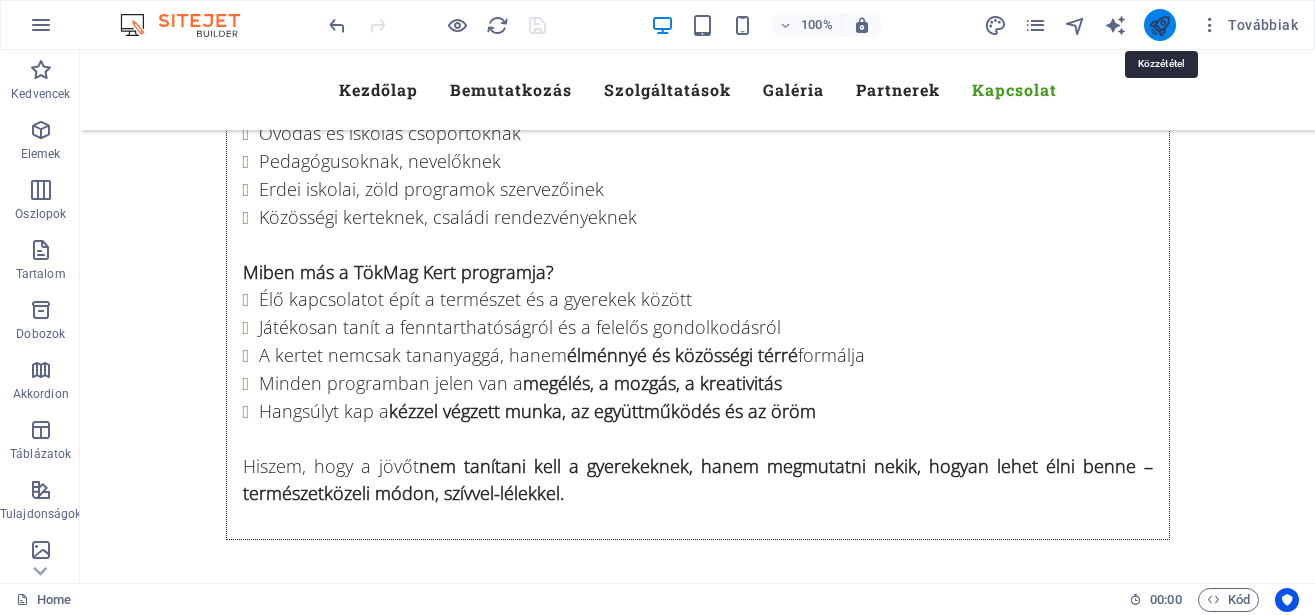 click at bounding box center (1159, 25) 